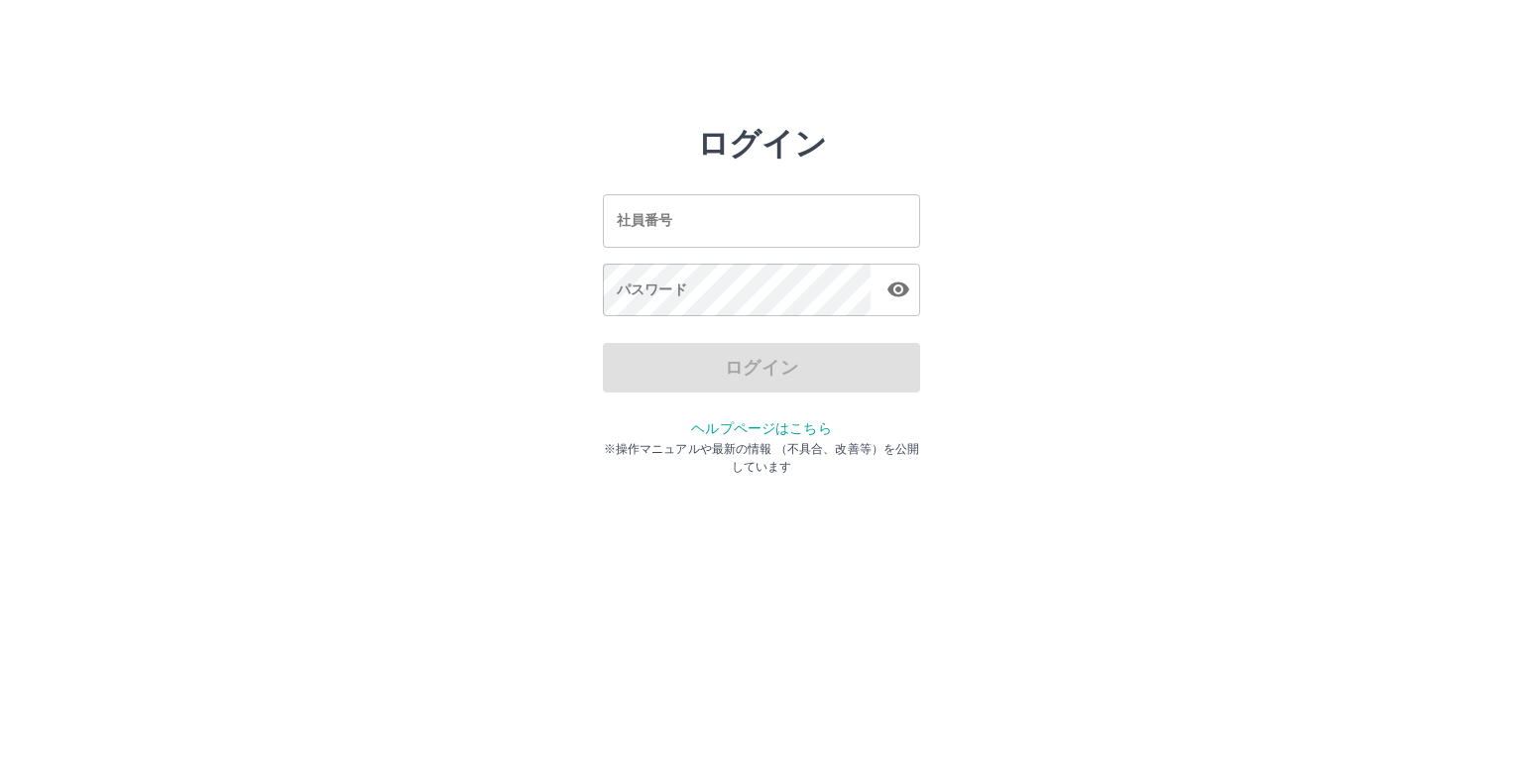 scroll, scrollTop: 0, scrollLeft: 0, axis: both 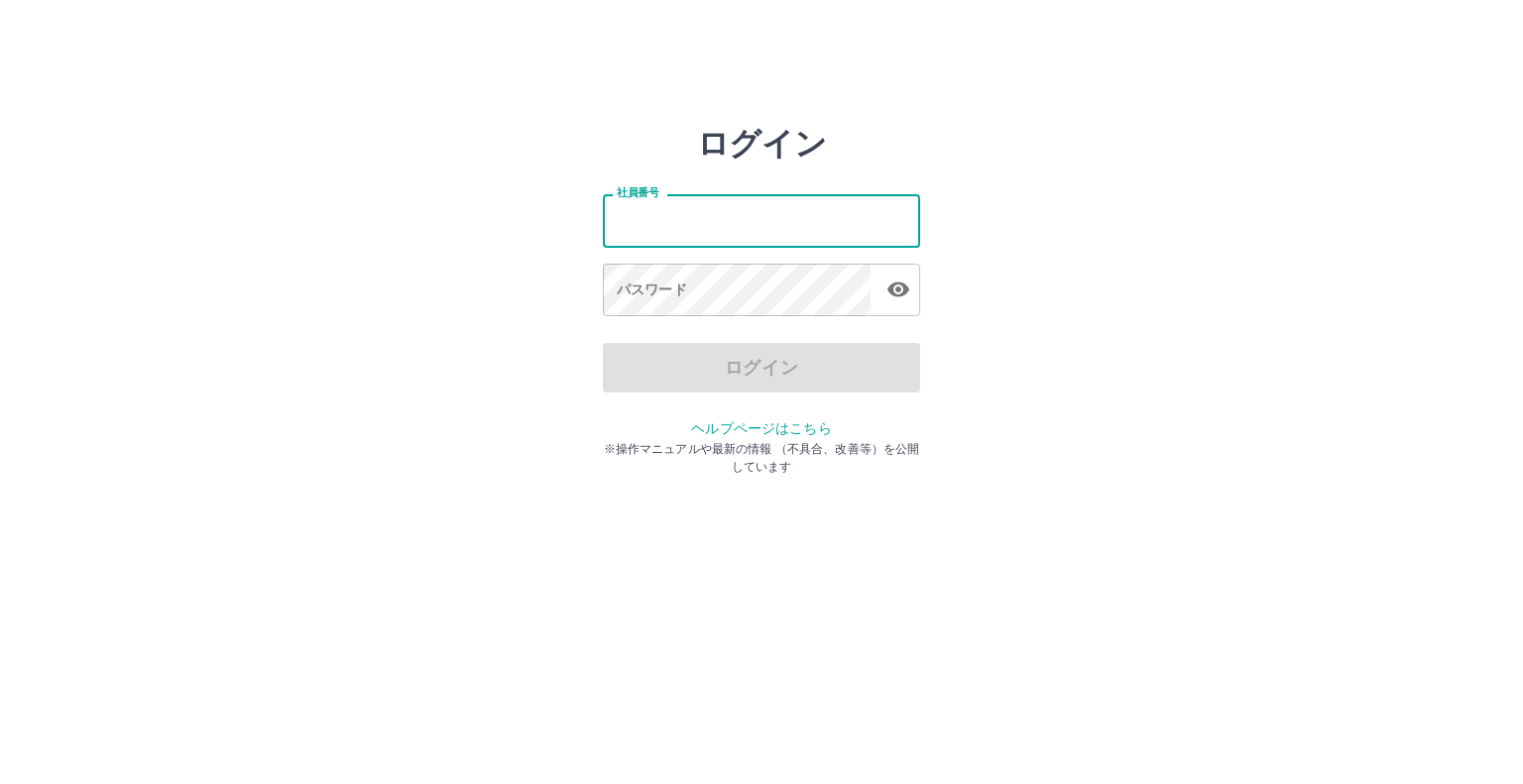 click on "社員番号" at bounding box center [762, 220] 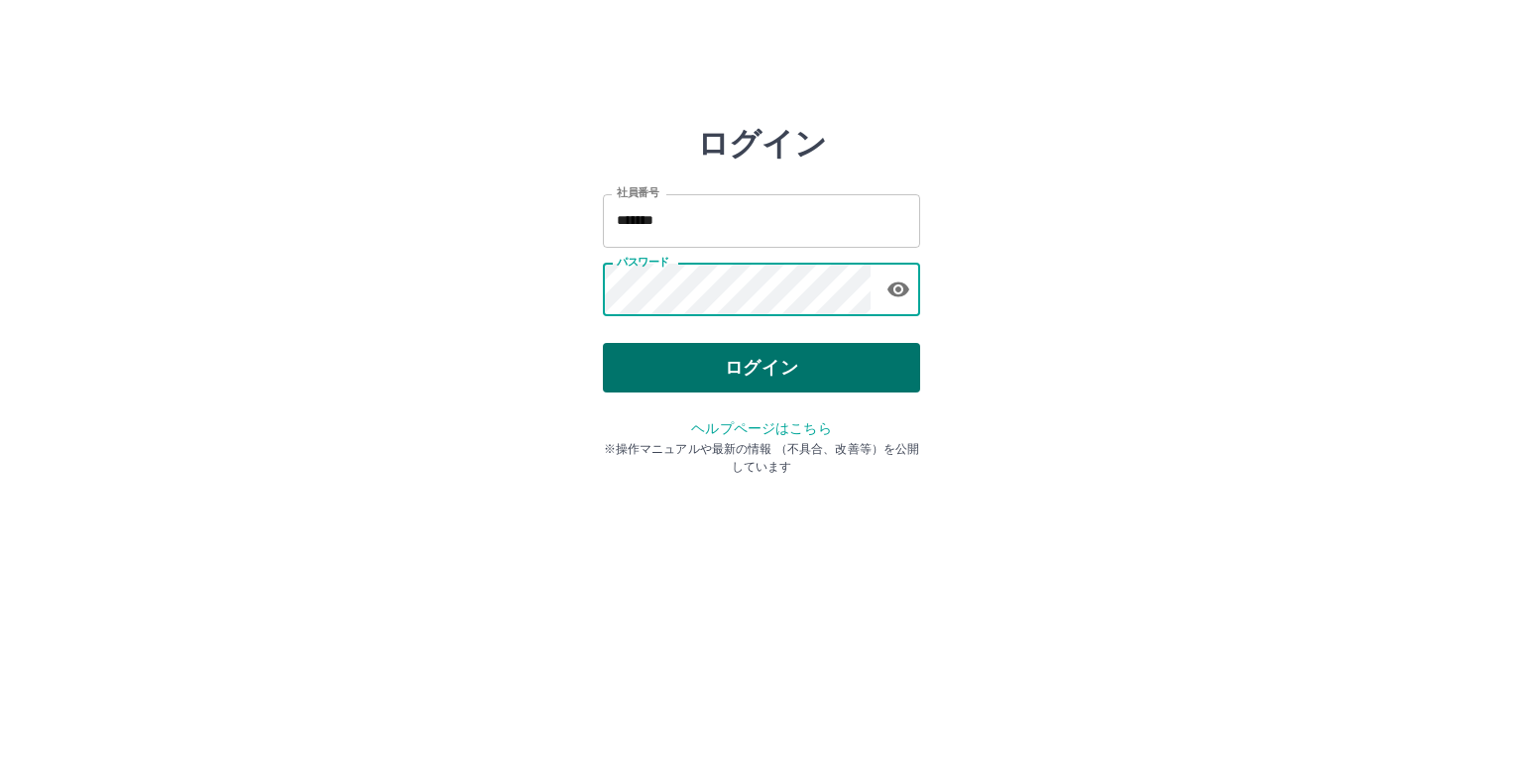 click on "ログイン" at bounding box center (762, 368) 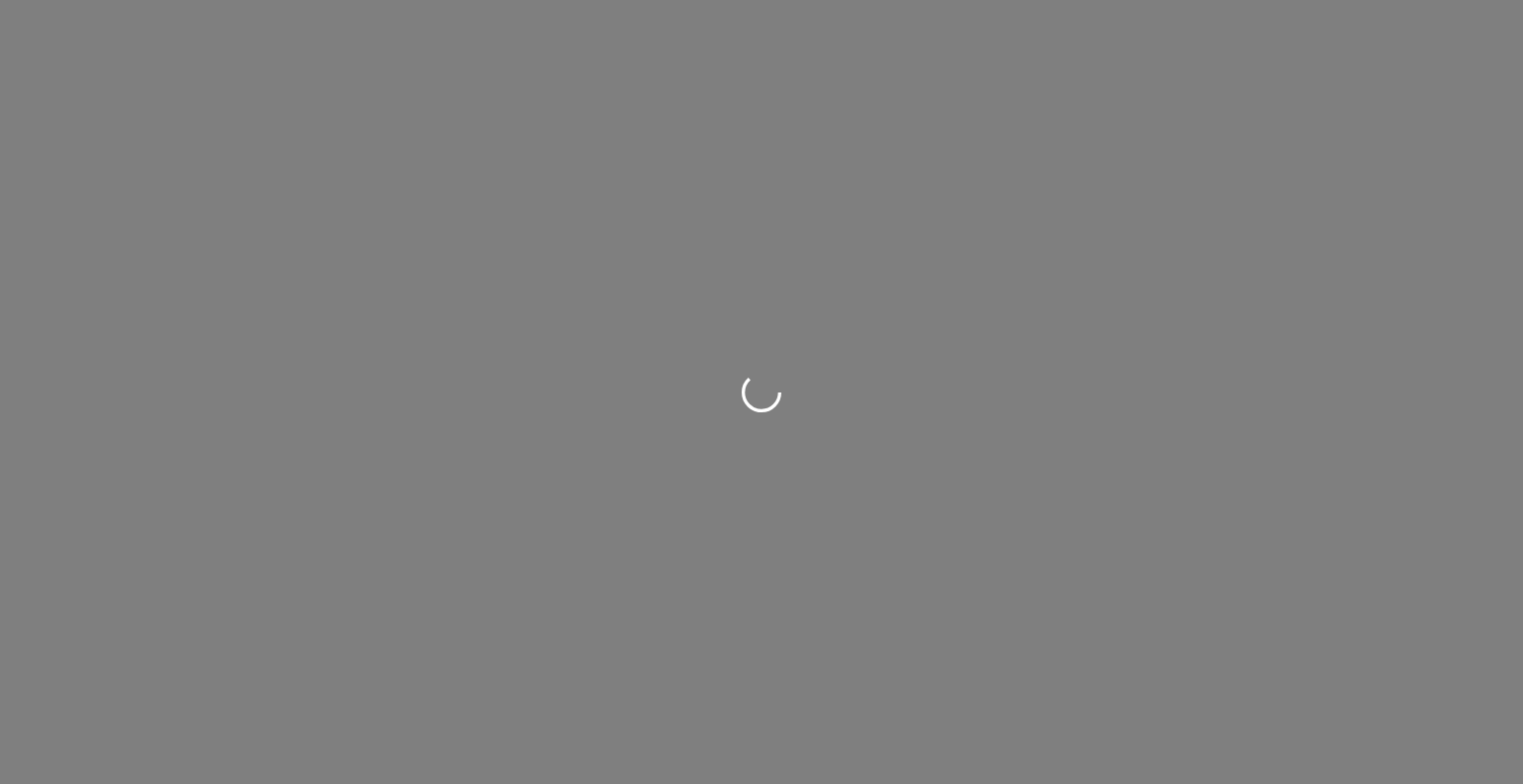 scroll, scrollTop: 0, scrollLeft: 0, axis: both 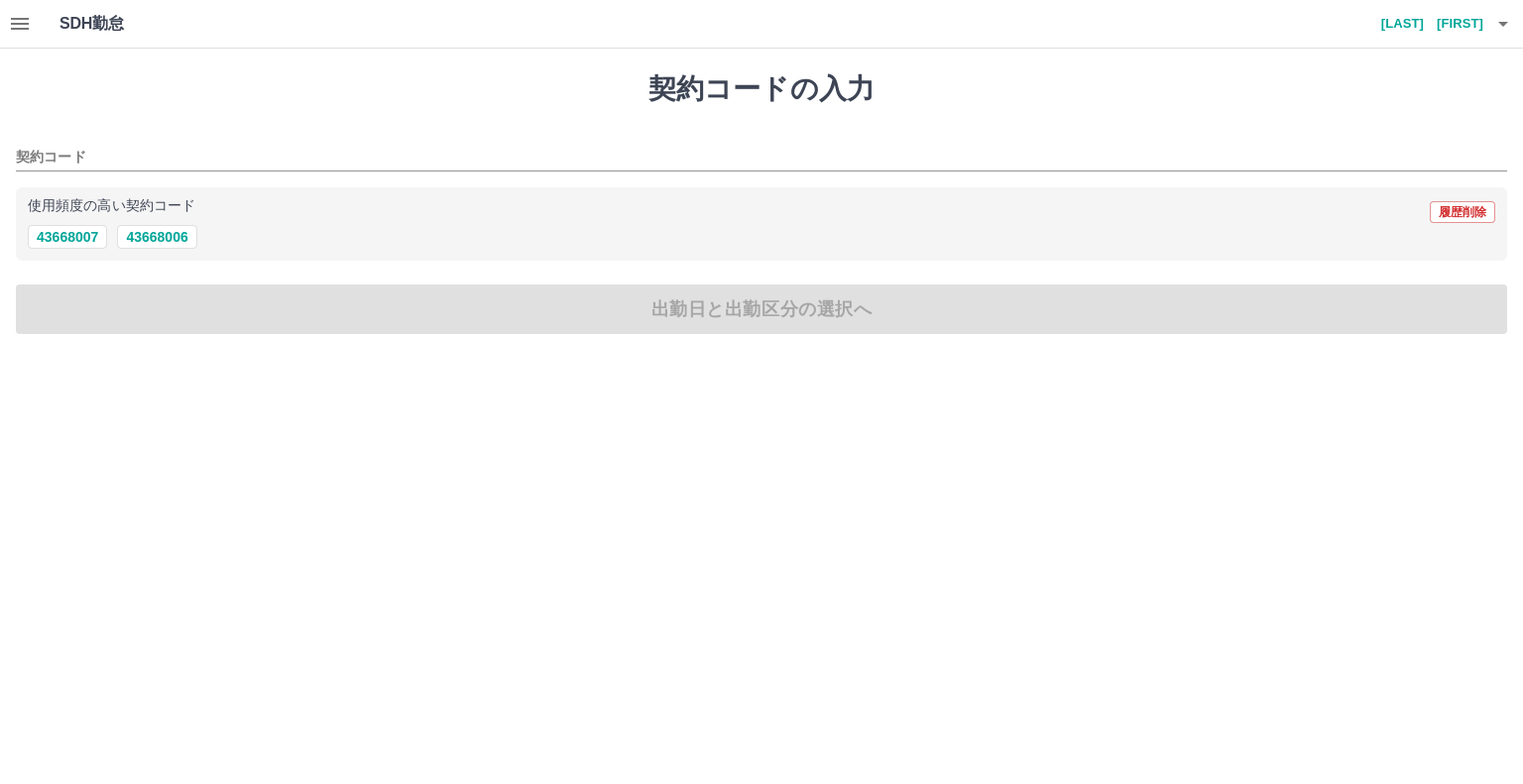 click on "使用頻度の高い契約コード 履歴削除 [CONTRACT_CODE] [CONTRACT_CODE]" at bounding box center (762, 224) 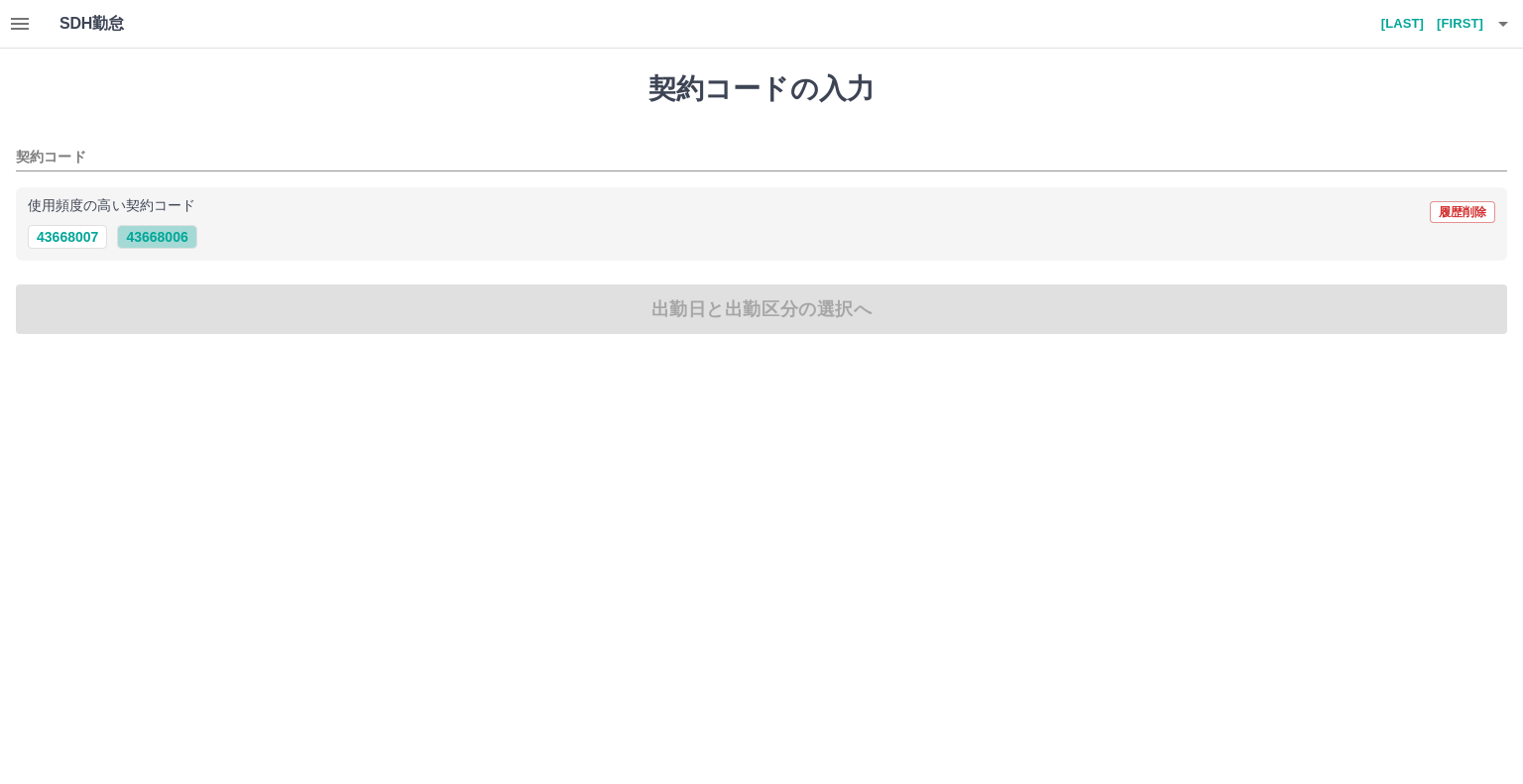 click on "43668006" at bounding box center (157, 237) 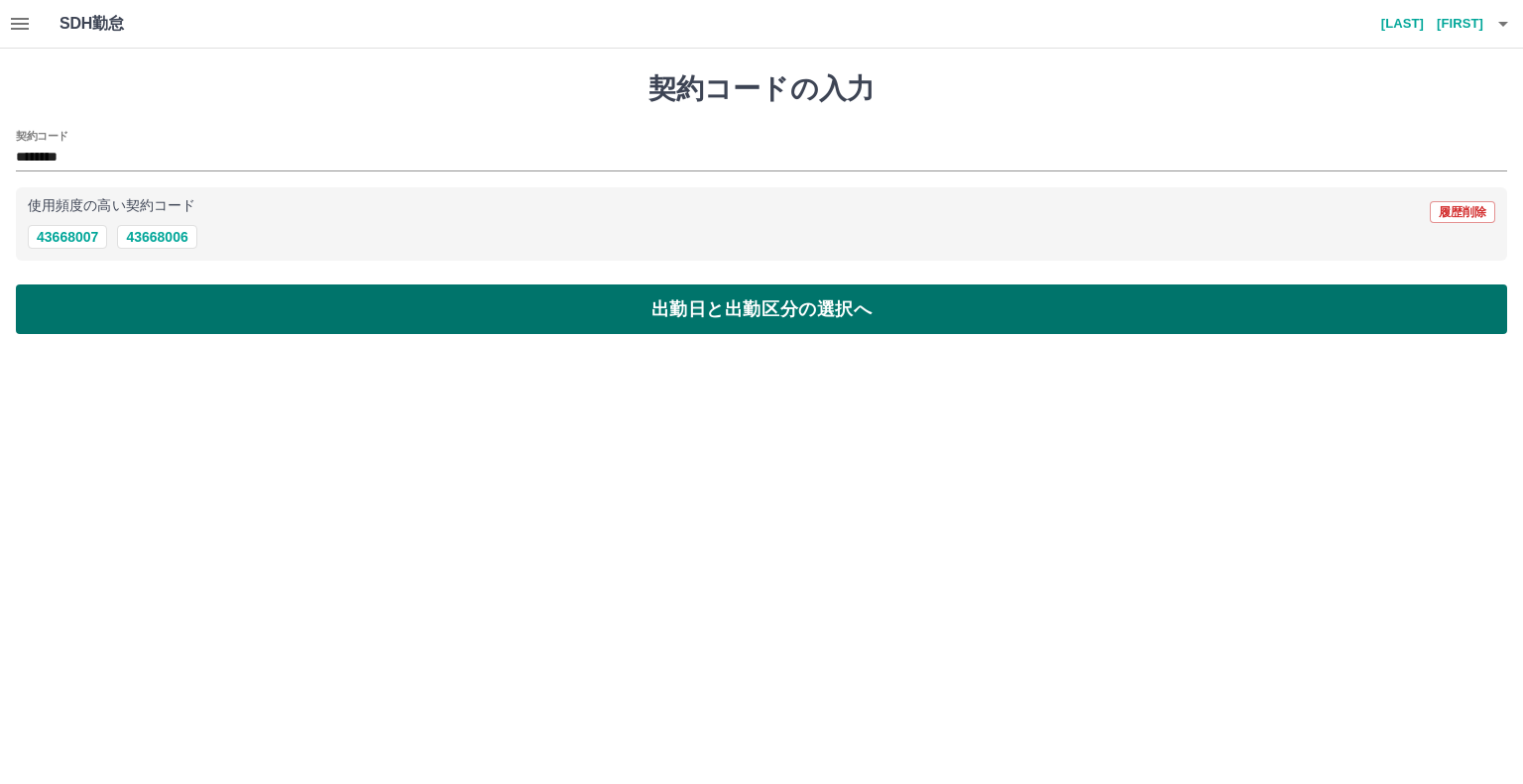 click on "出勤日と出勤区分の選択へ" at bounding box center (762, 309) 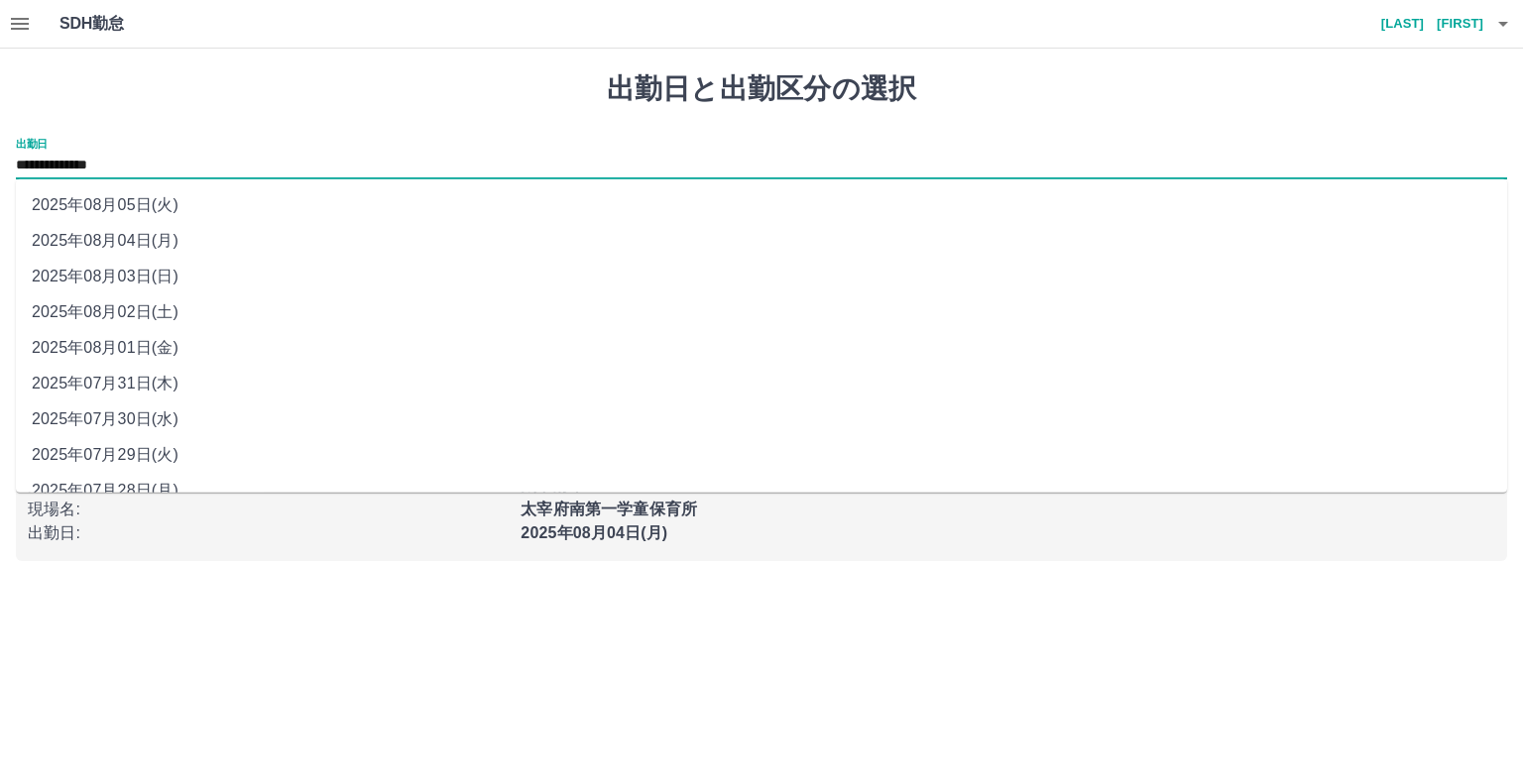 click on "**********" at bounding box center [762, 166] 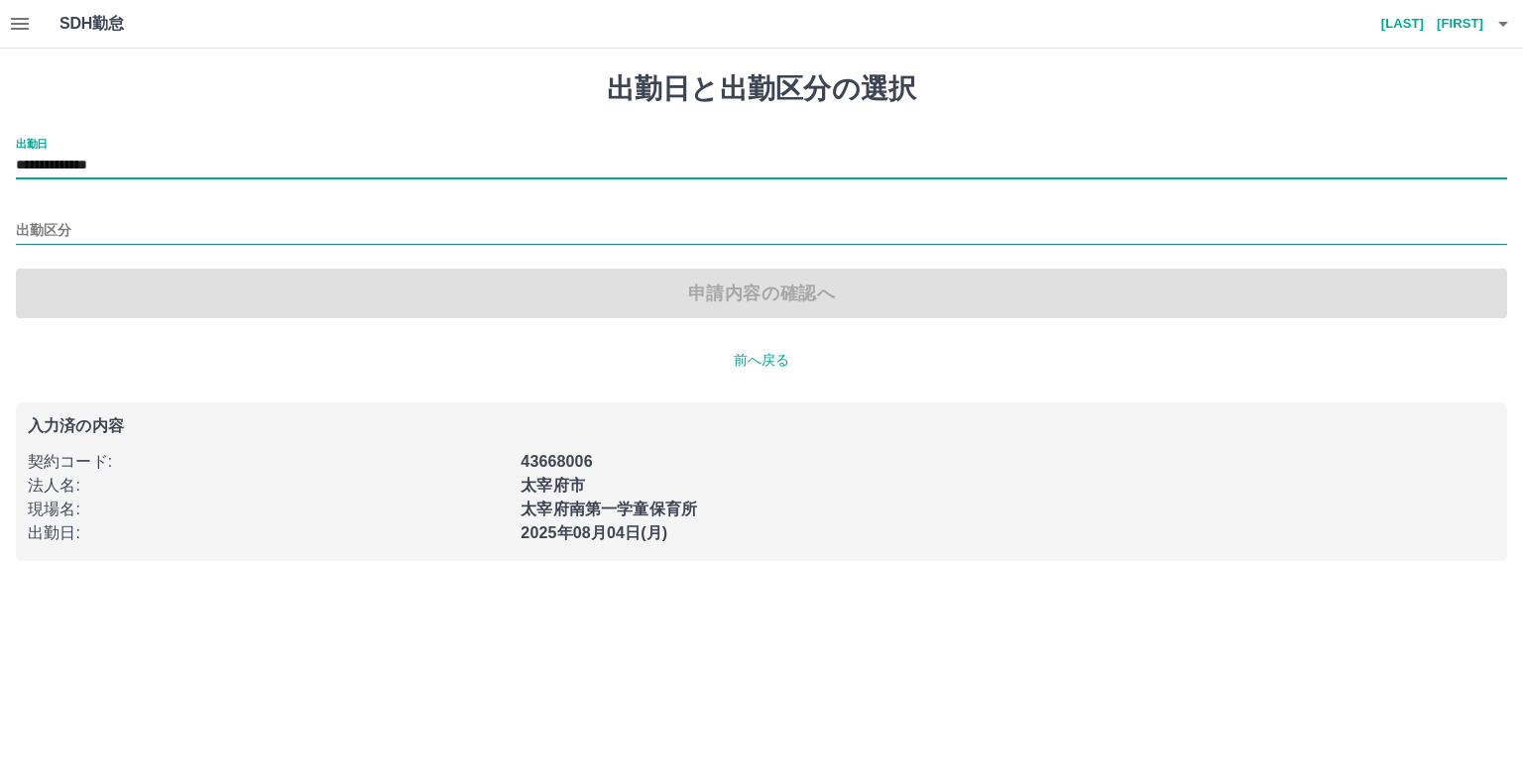 click on "出勤区分" at bounding box center (762, 231) 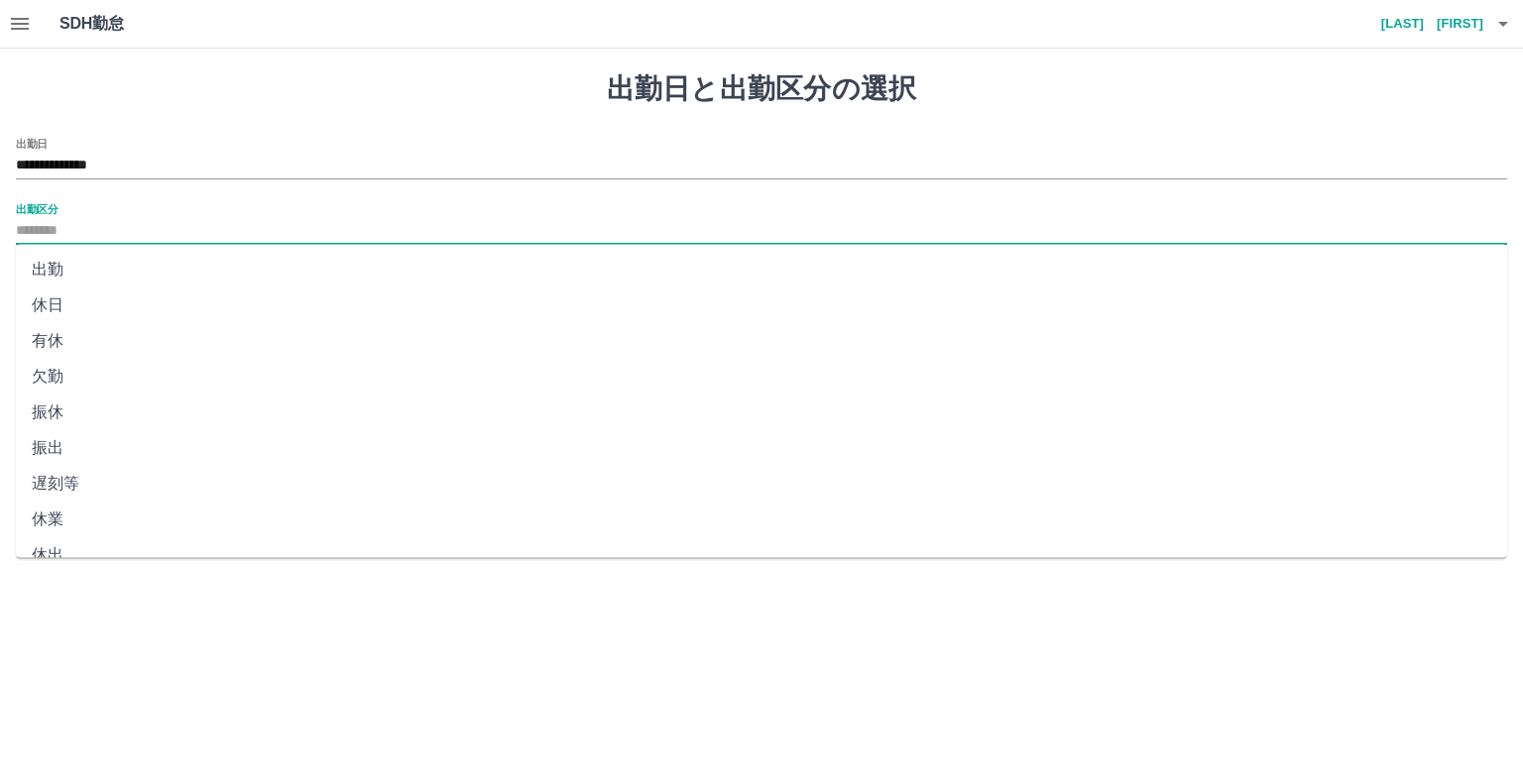 click on "出勤" at bounding box center (762, 270) 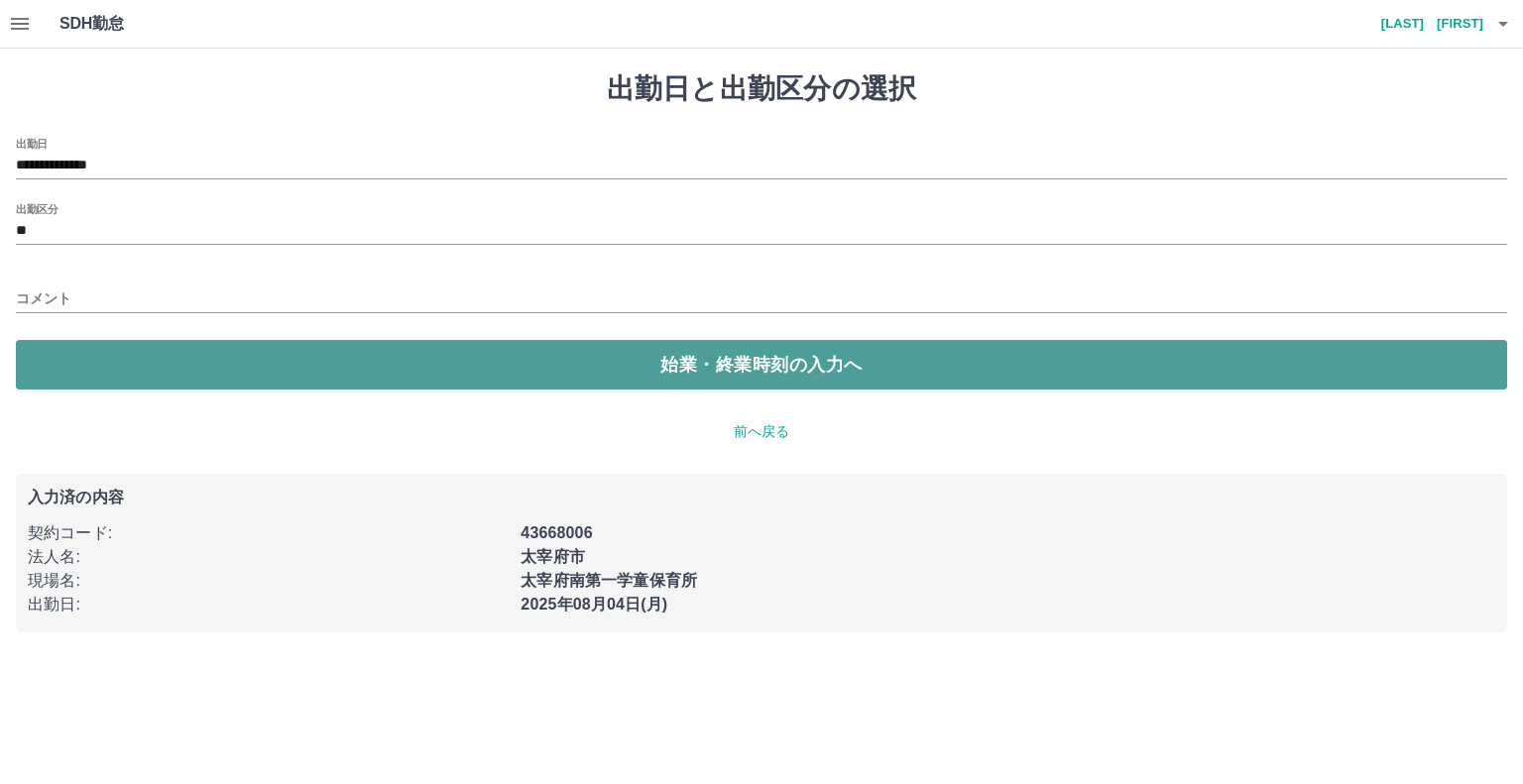click on "始業・終業時刻の入力へ" at bounding box center (762, 365) 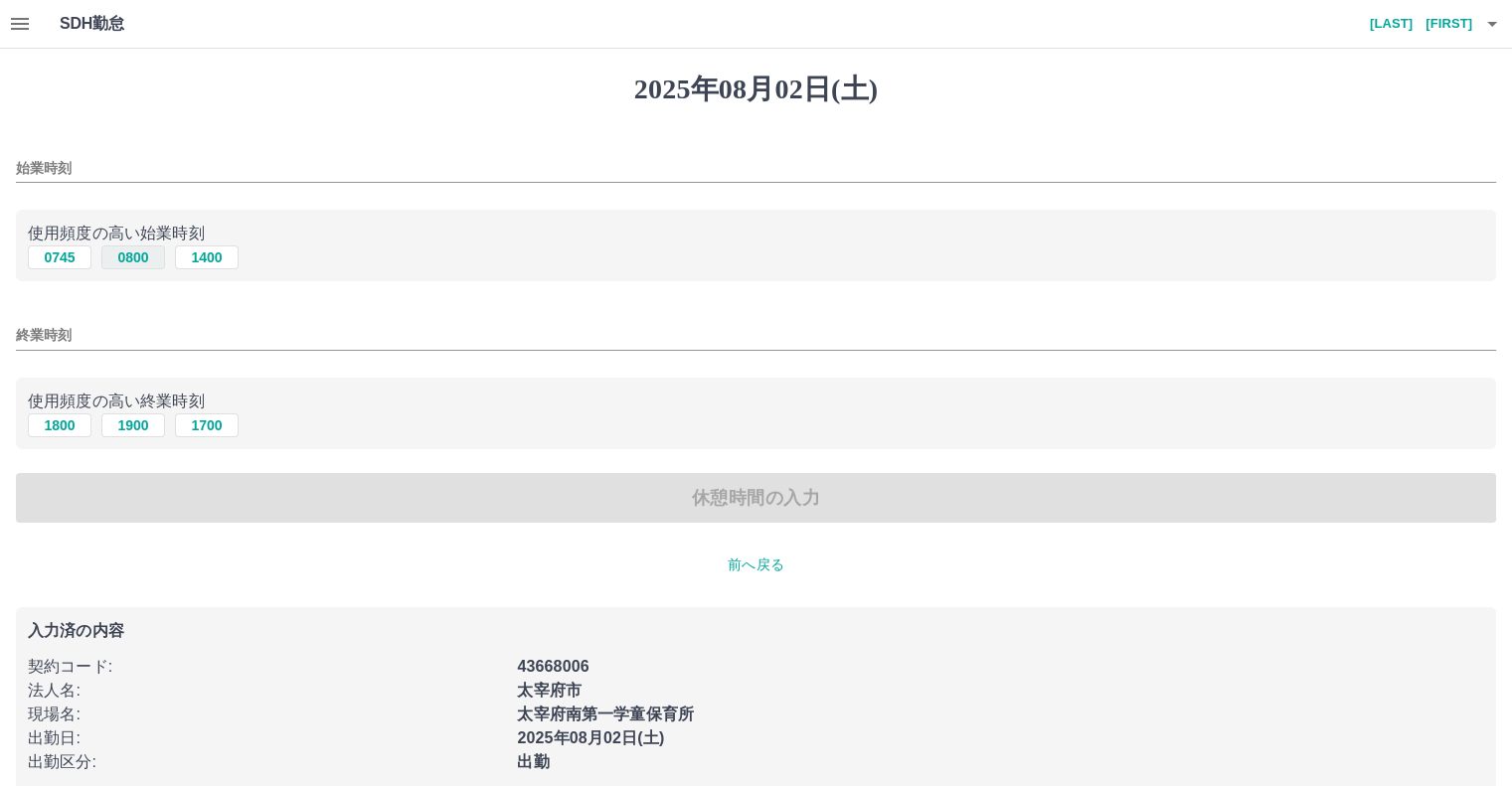 click on "0800" at bounding box center [133, 257] 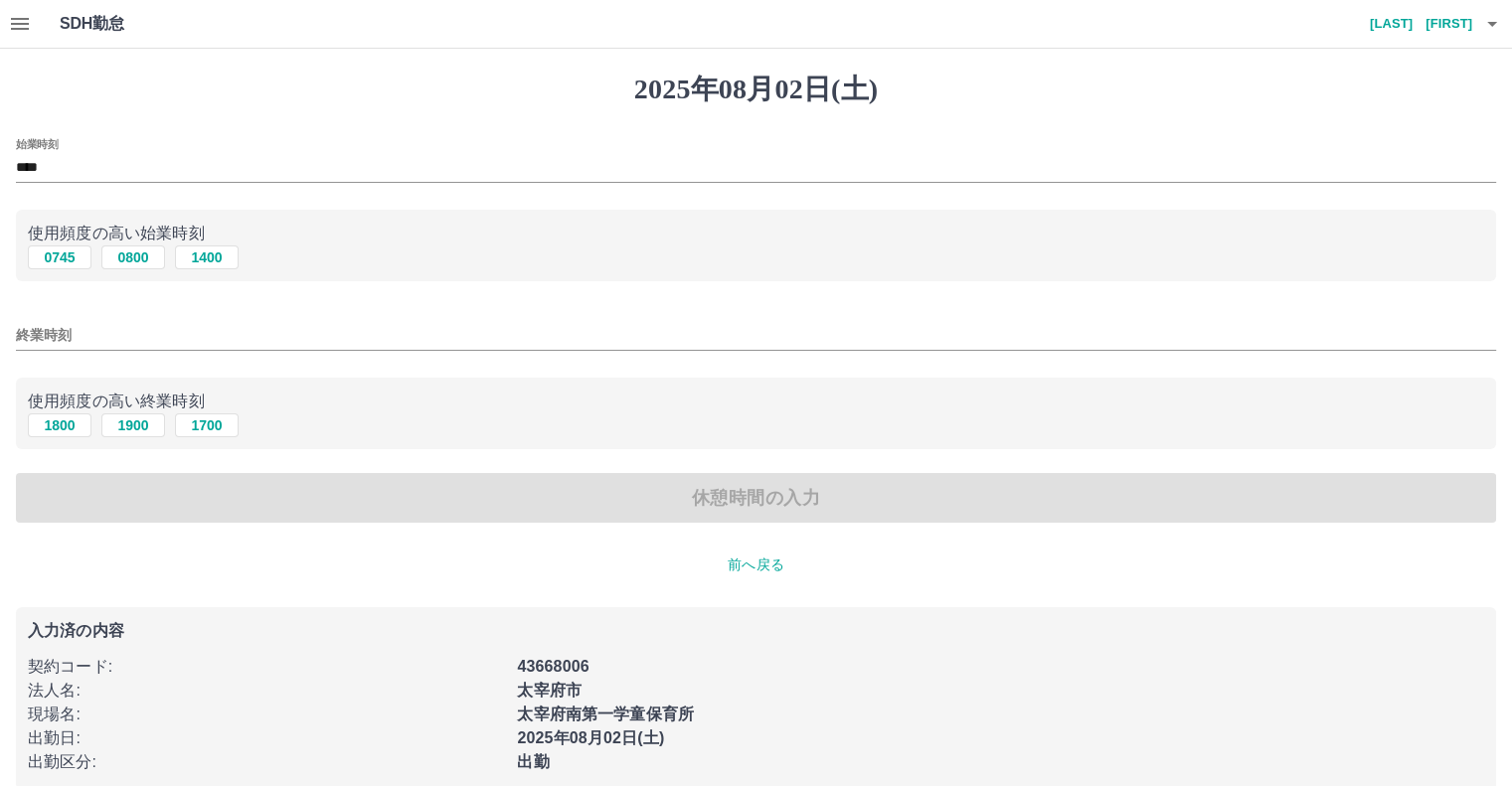click on "始業時刻 **** 使用頻度の高い始業時刻 [TIME] [TIME] [TIME] 終業時刻 使用頻度の高い終業時刻 [TIME] [TIME] [TIME] 休憩時間の入力" at bounding box center [756, 331] 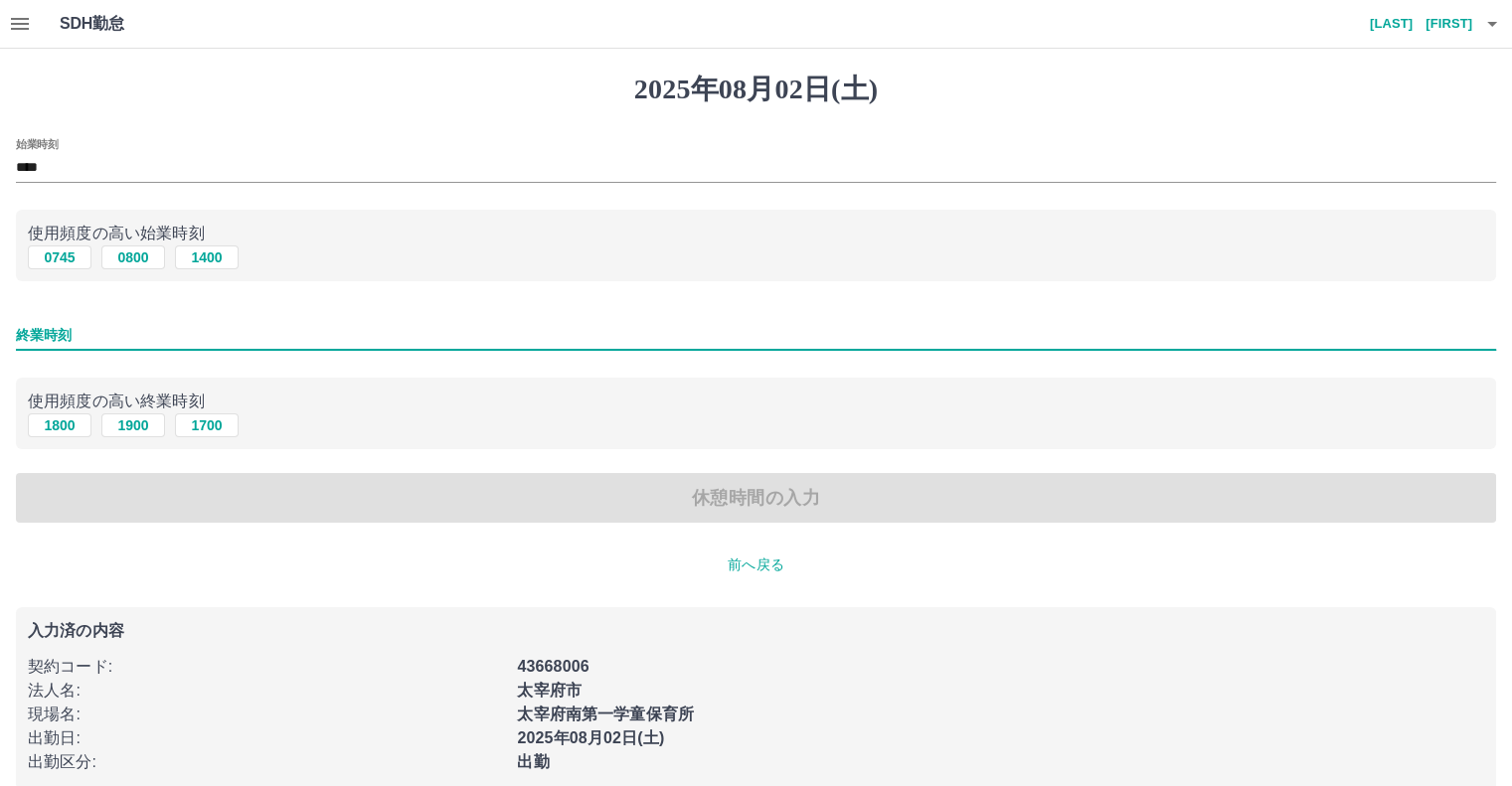 click on "終業時刻" at bounding box center [756, 335] 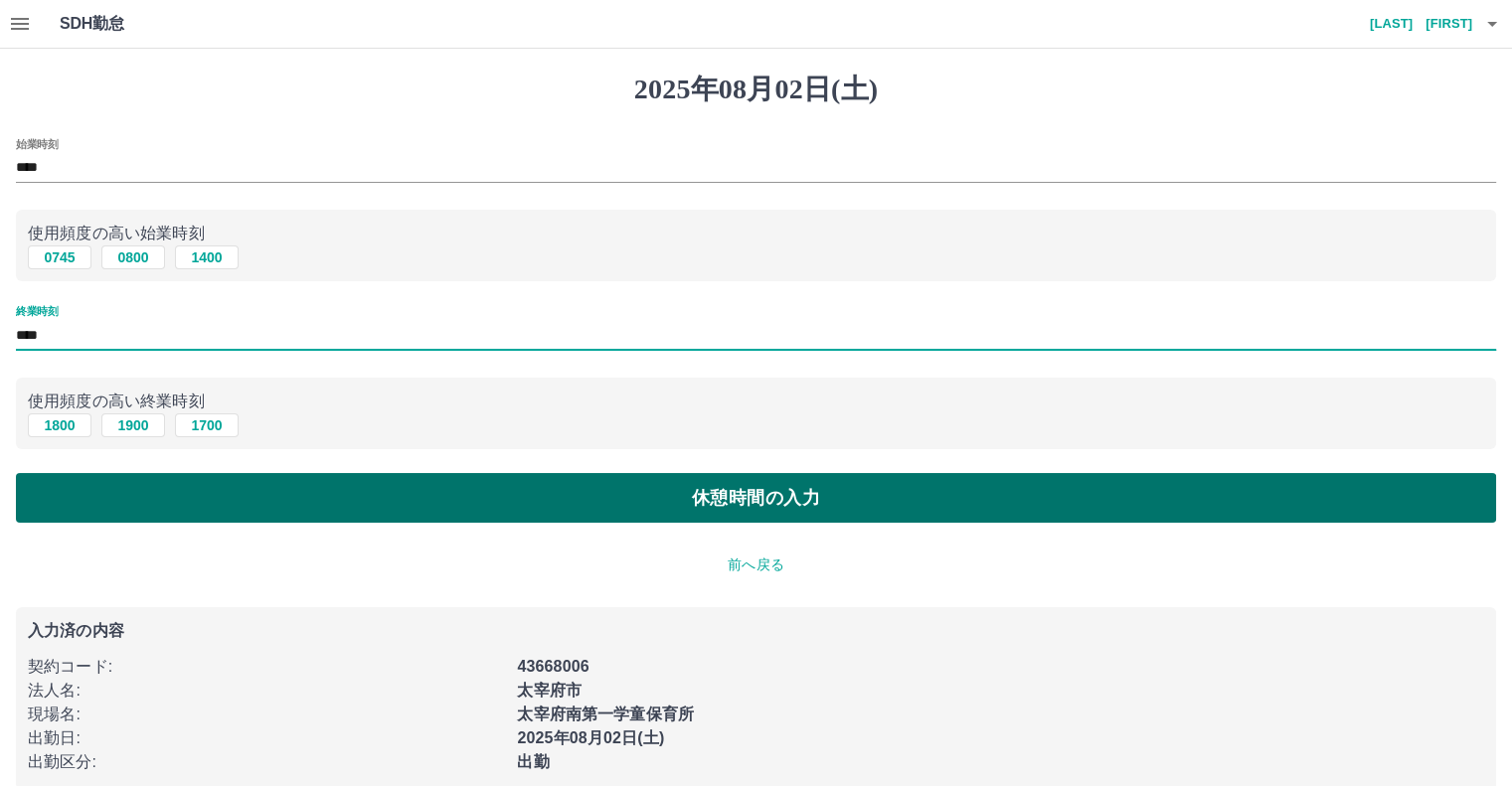 type on "****" 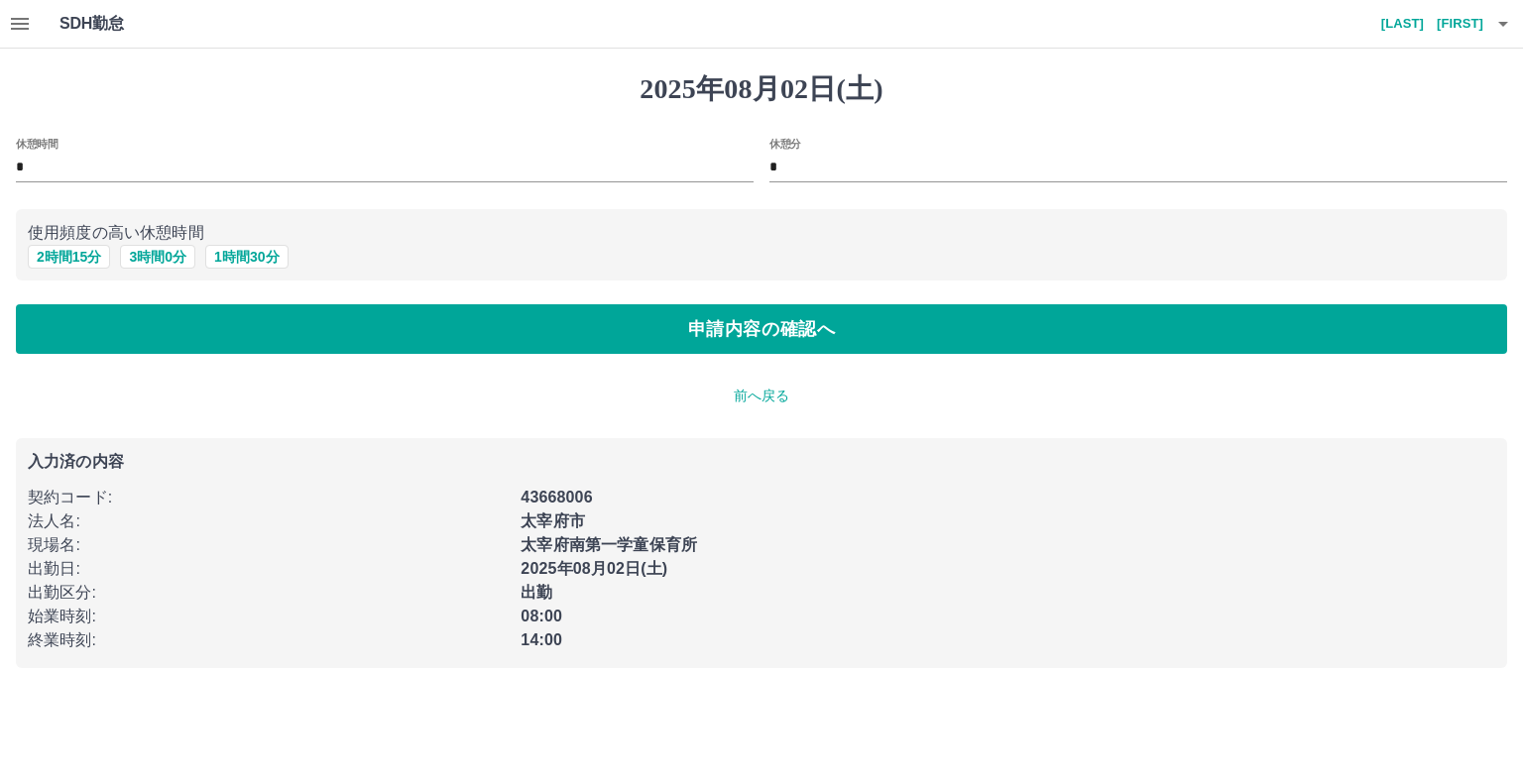 click on "[YEAR]年[MONTH]月[DAY]日(土) 休憩時間 * 休憩分 * 使用頻度の高い休憩時間 2 時間 15 分 3 時間 0 分 1 時間 30 分 申請内容の確認へ 前へ戻る 入力済の内容 契約コード : [CONTRACT_CODE] 法人名 : [CORPORATION_NAME] 現場名 : [SITE_NAME] 出勤日 : [YEAR]年[MONTH]月[DAY]日(土) 出勤区分 : 出勤 始業時刻 : [TIME] 終業時刻 : [TIME]" at bounding box center [762, 370] 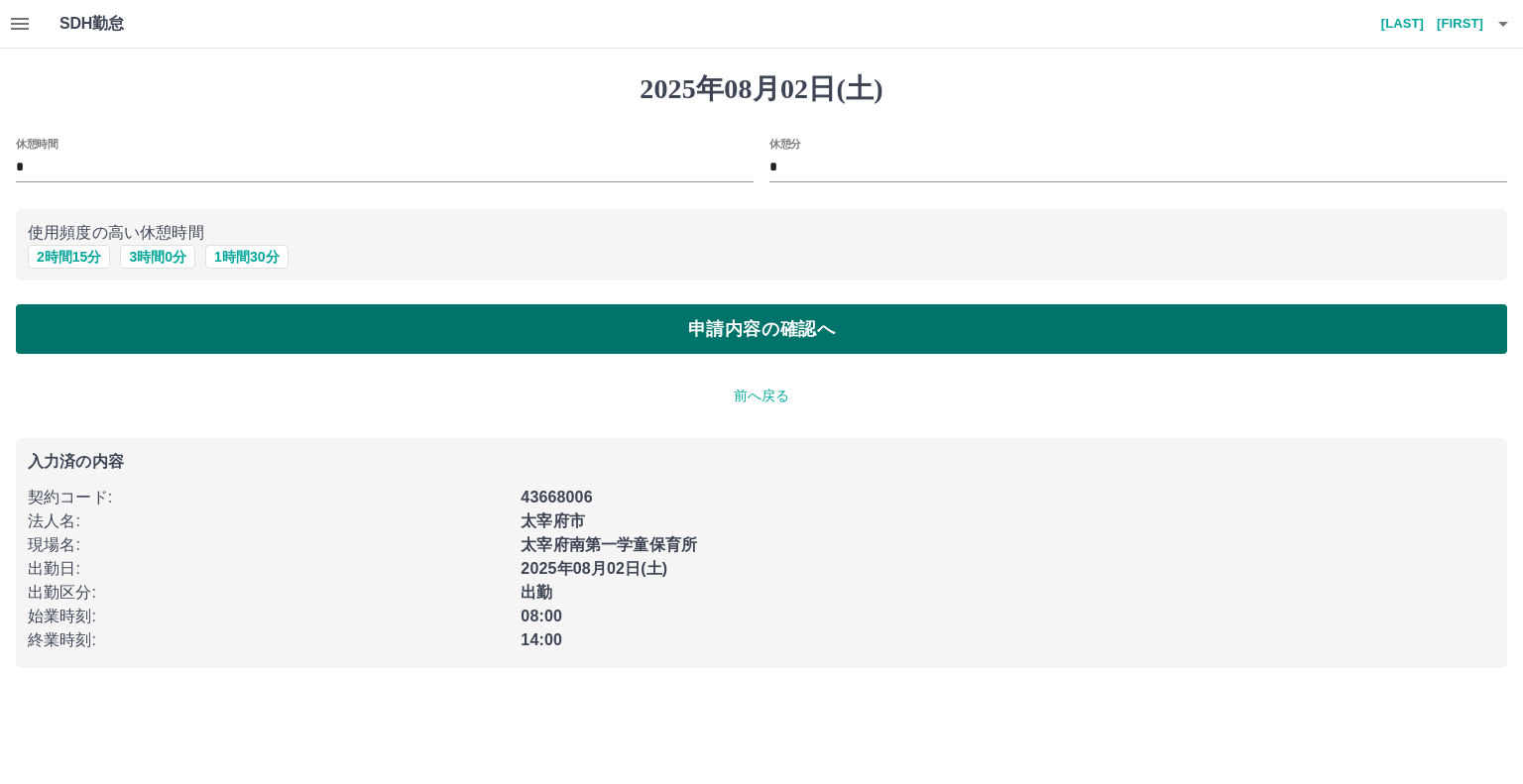 click on "申請内容の確認へ" at bounding box center [762, 329] 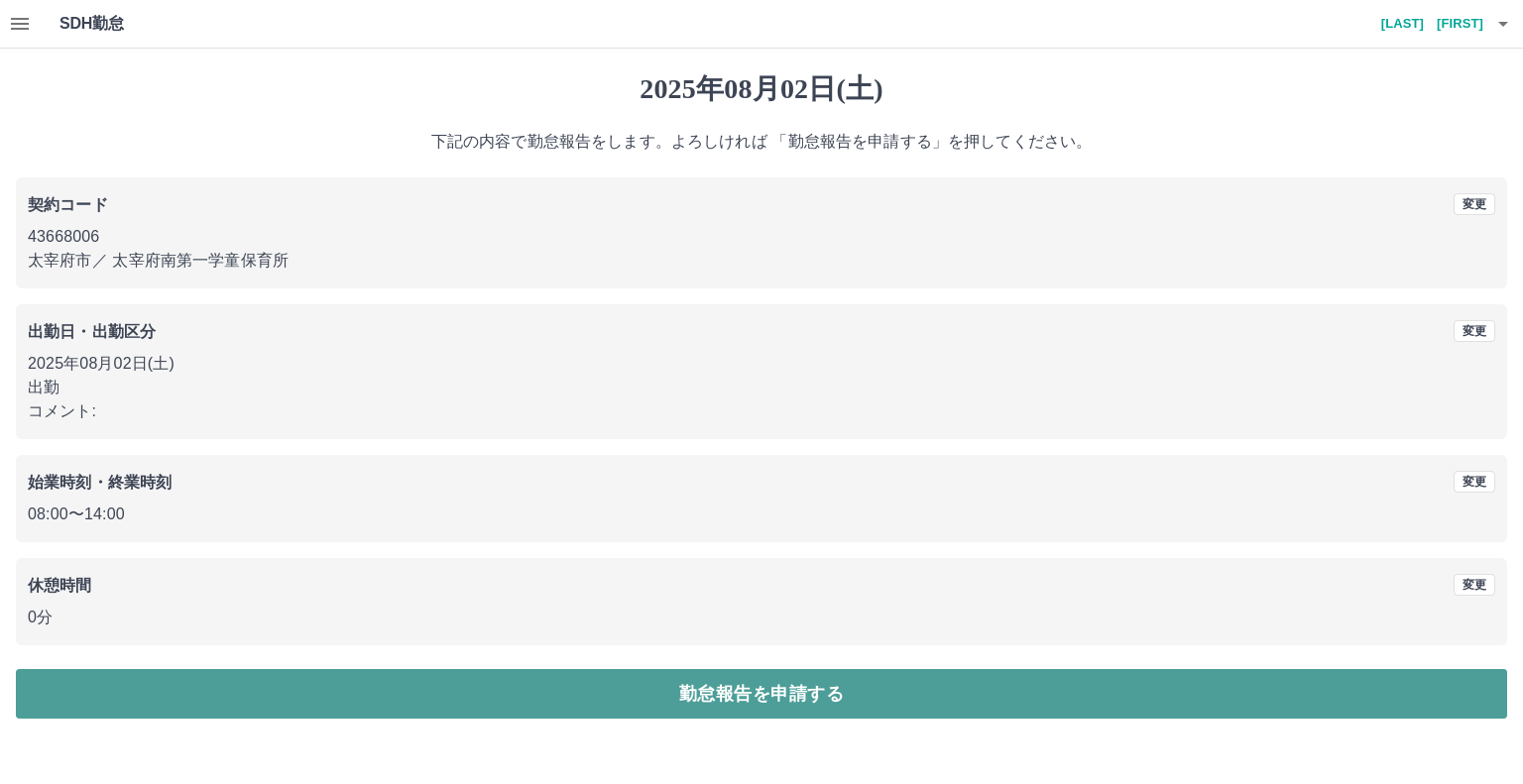 click on "勤怠報告を申請する" at bounding box center (762, 694) 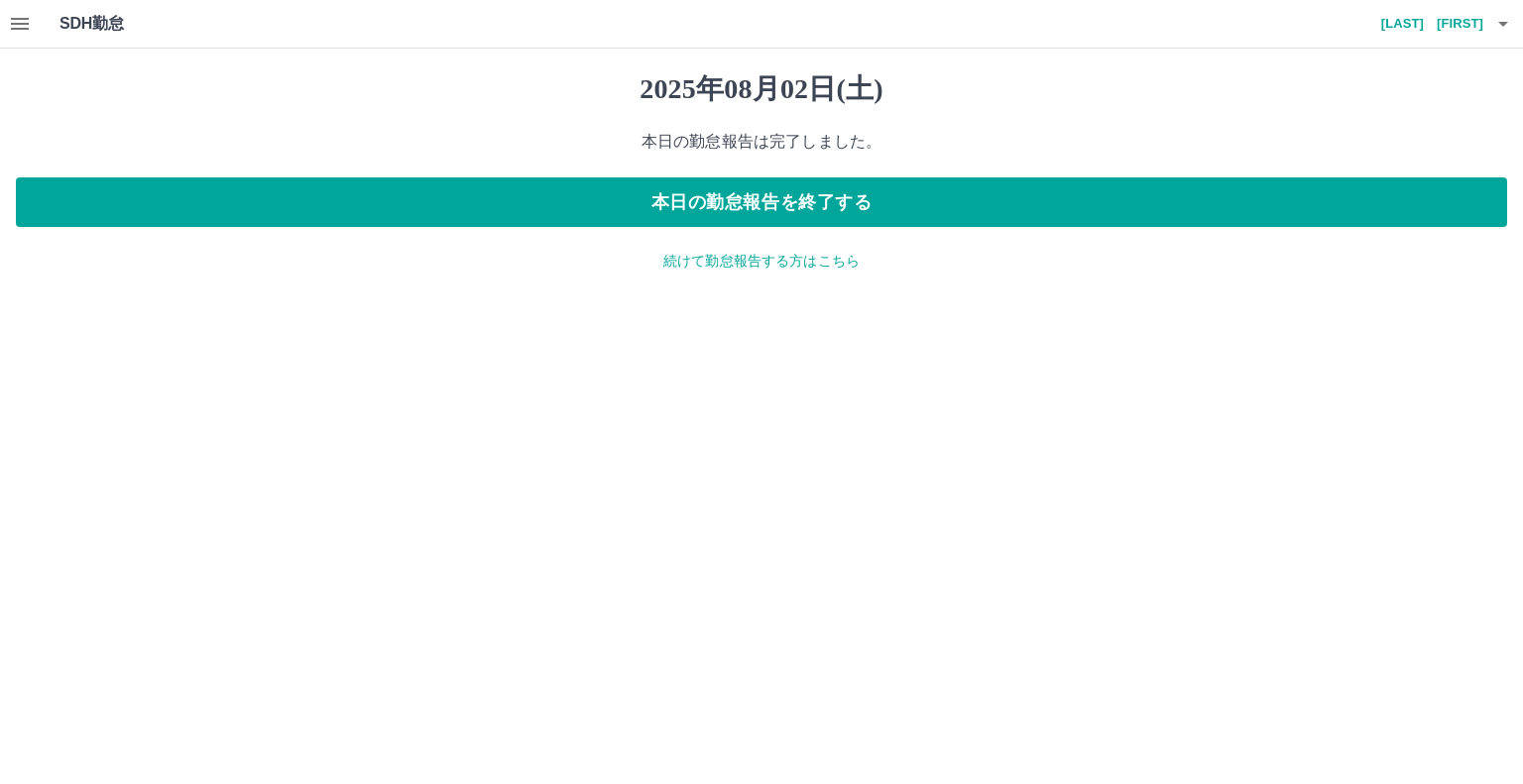 click on "2025年08月02日(土) 本日の勤怠報告は完了しました。 本日の勤怠報告を終了する 続けて勤怠報告する方はこちら" at bounding box center (762, 171) 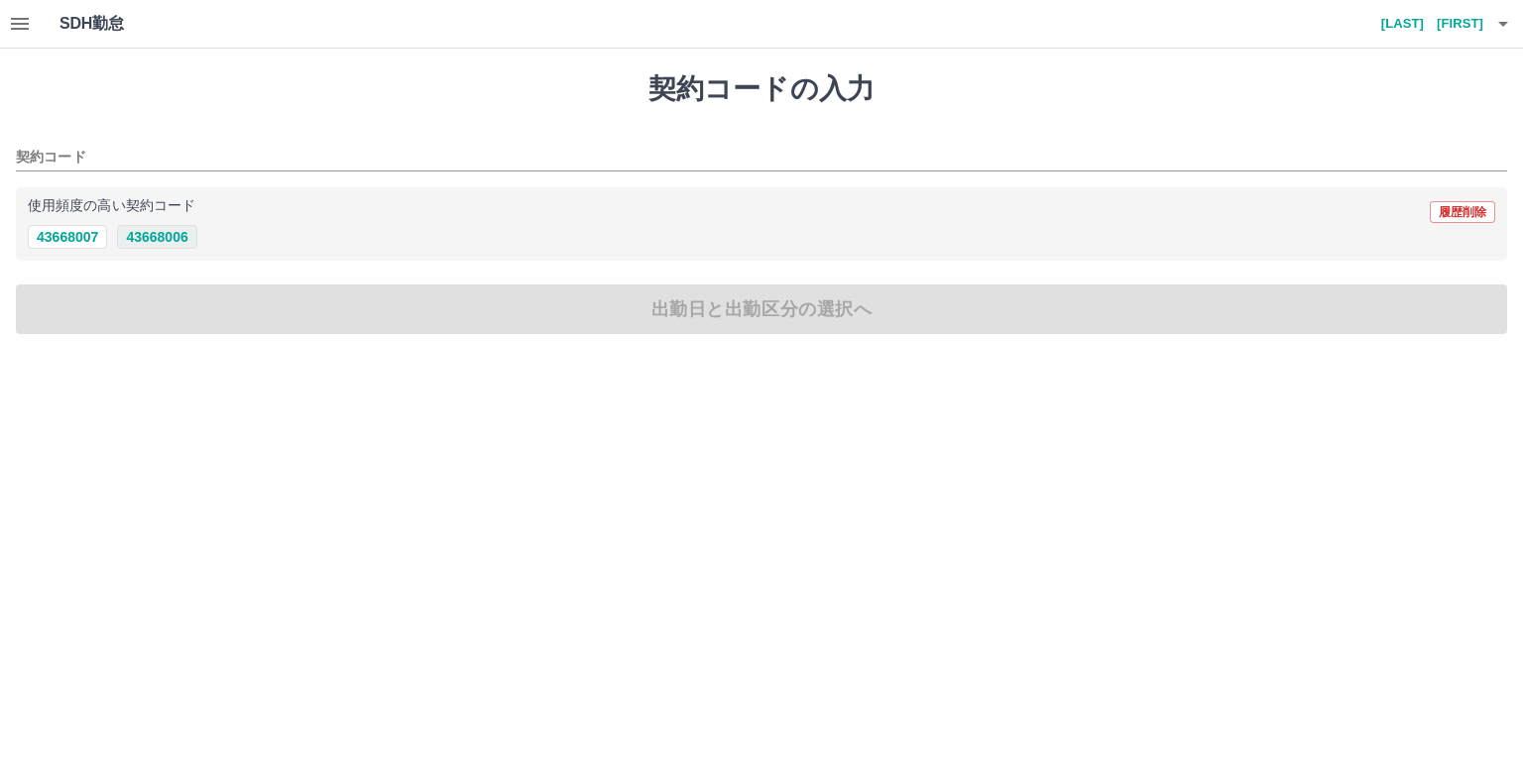 click on "43668006" at bounding box center (157, 237) 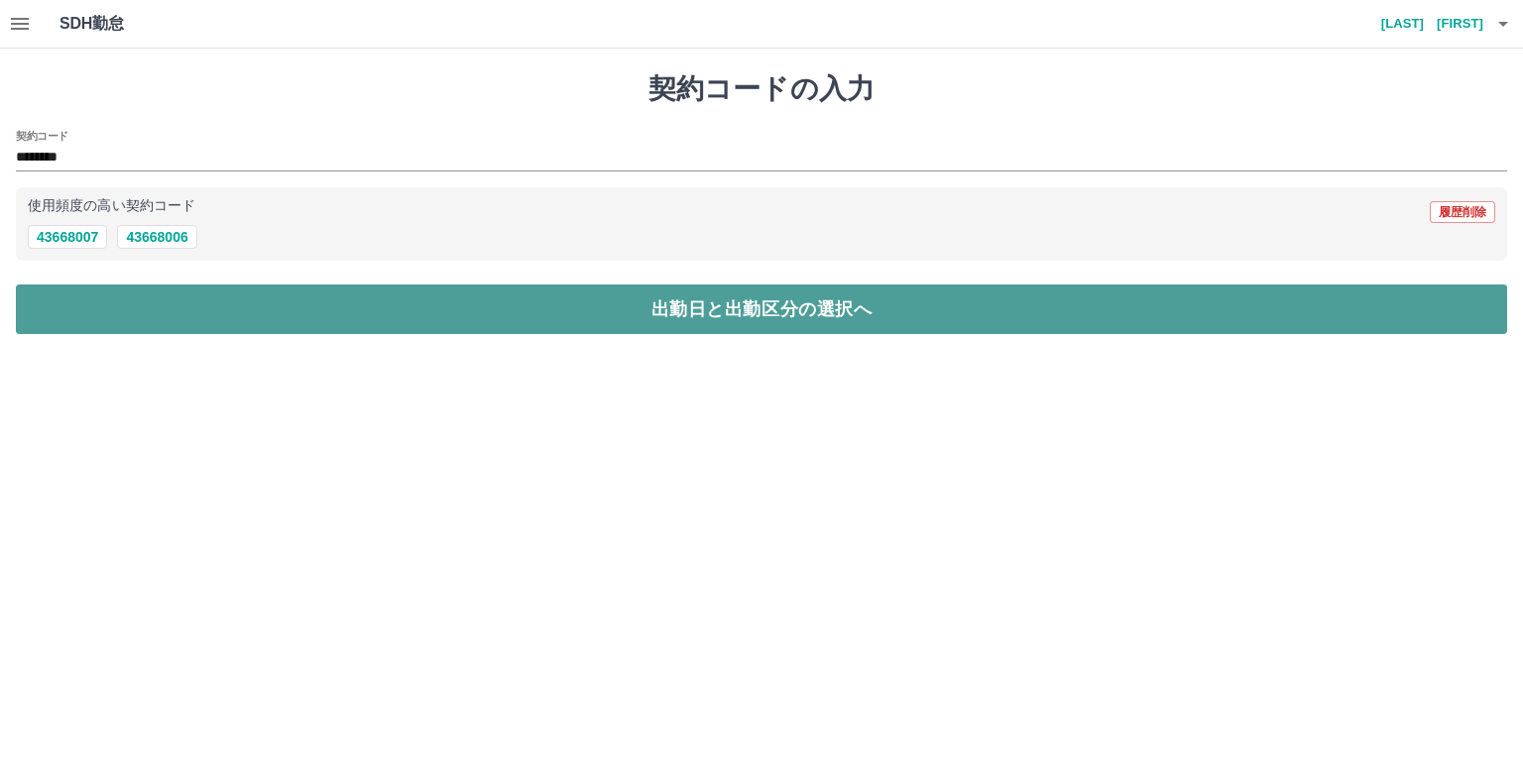 click on "出勤日と出勤区分の選択へ" at bounding box center [762, 309] 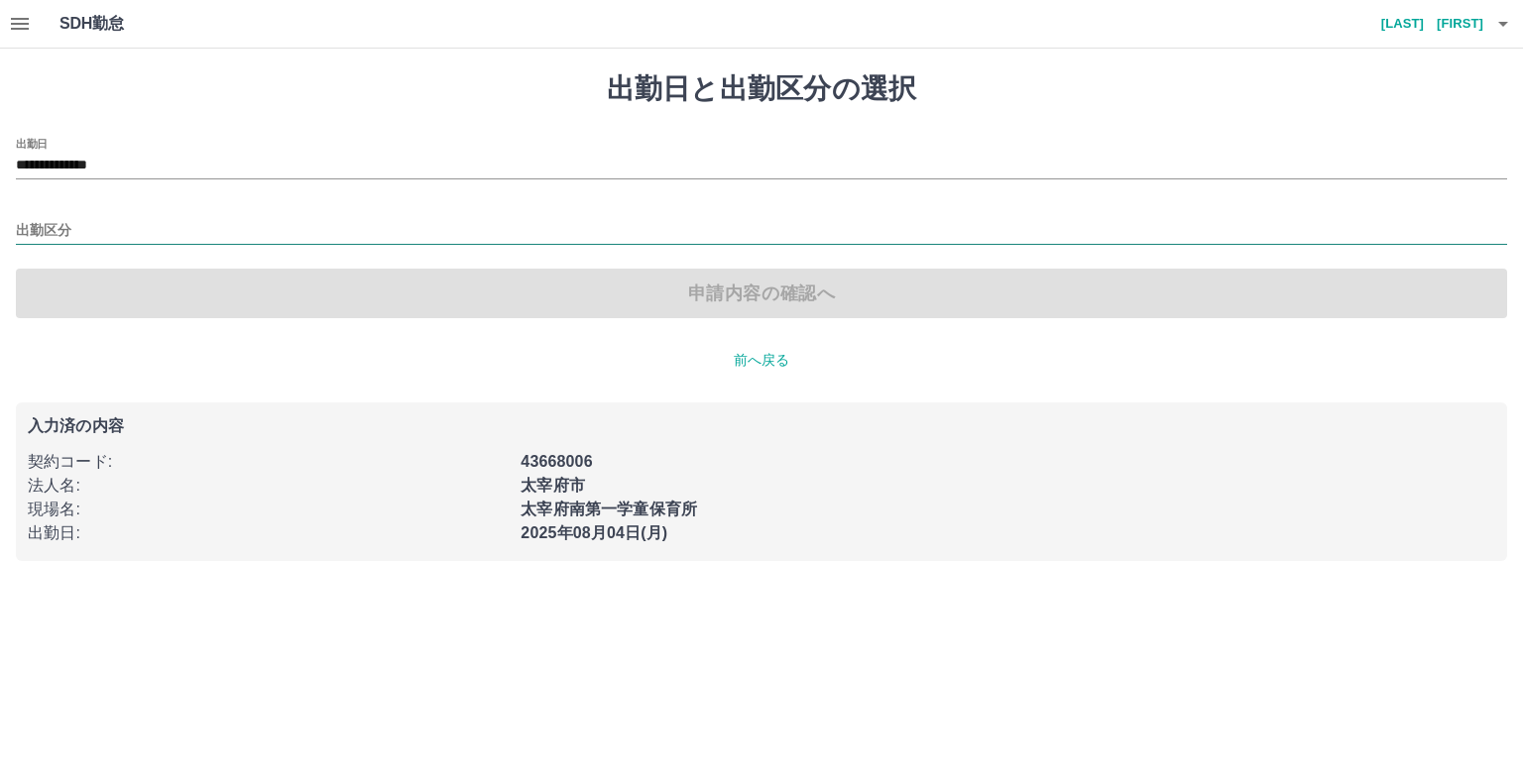 click on "出勤区分" at bounding box center (762, 231) 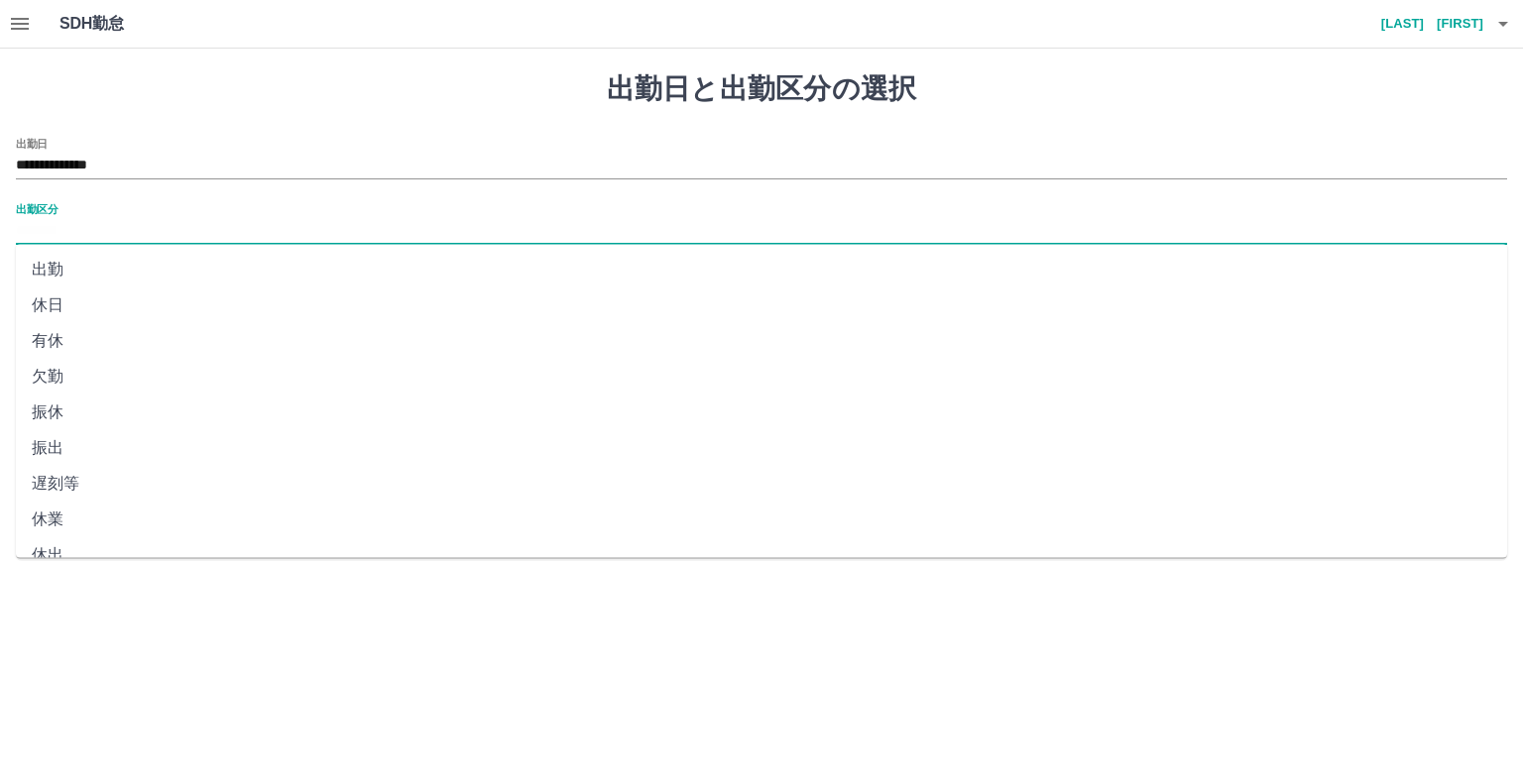 click on "出勤" at bounding box center [762, 270] 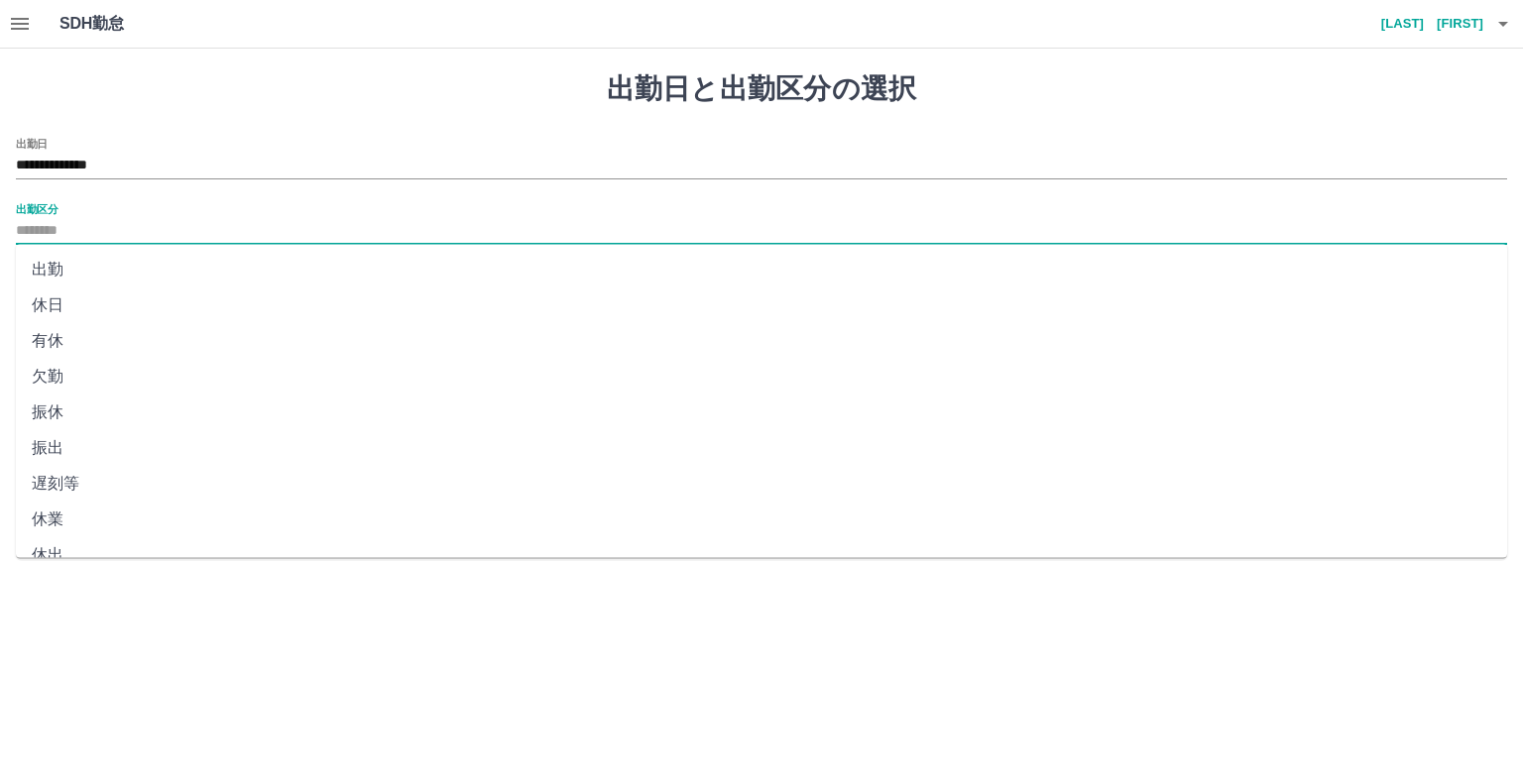 type on "**" 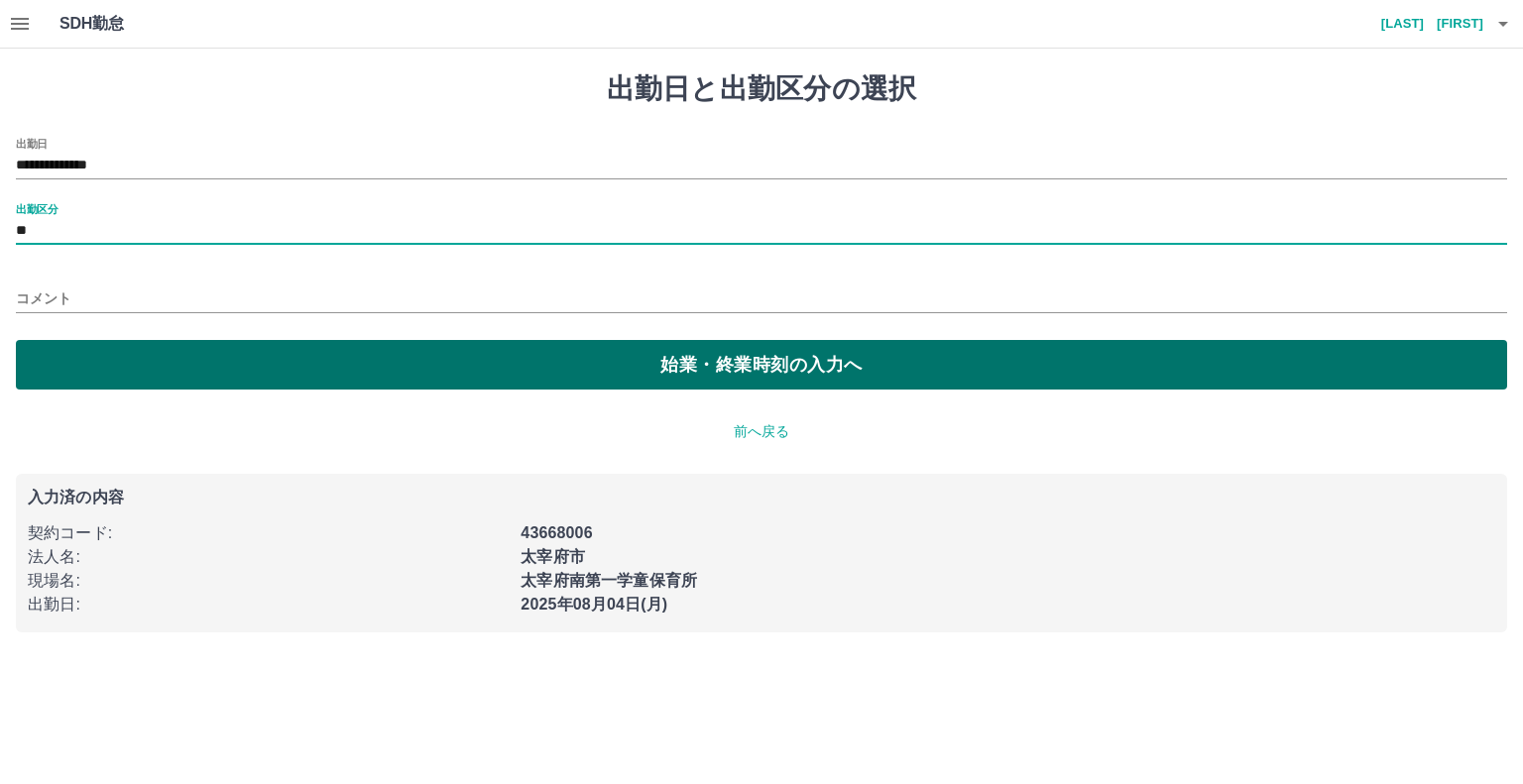 click on "始業・終業時刻の入力へ" at bounding box center [762, 365] 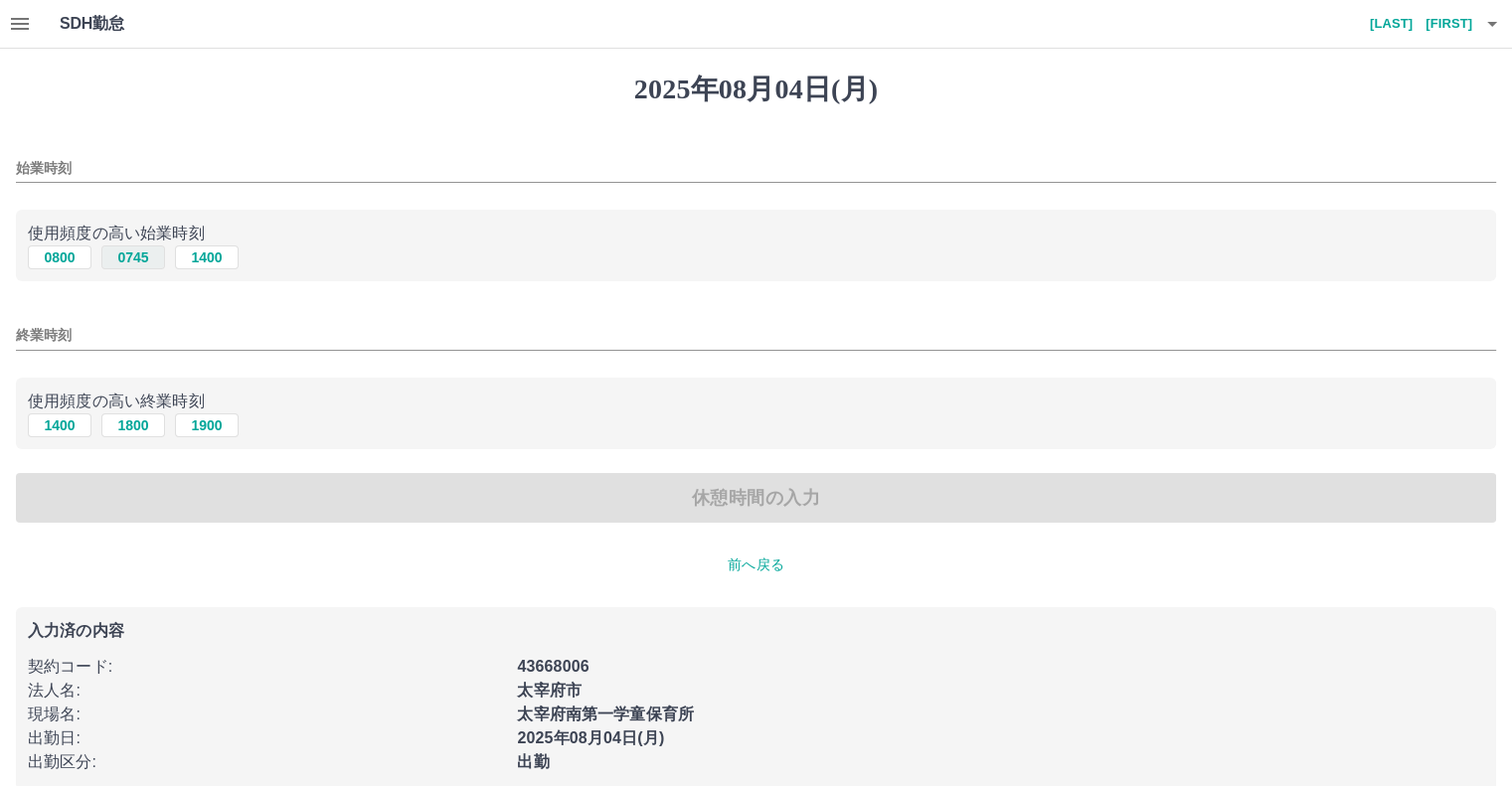 click on "0745" at bounding box center [133, 257] 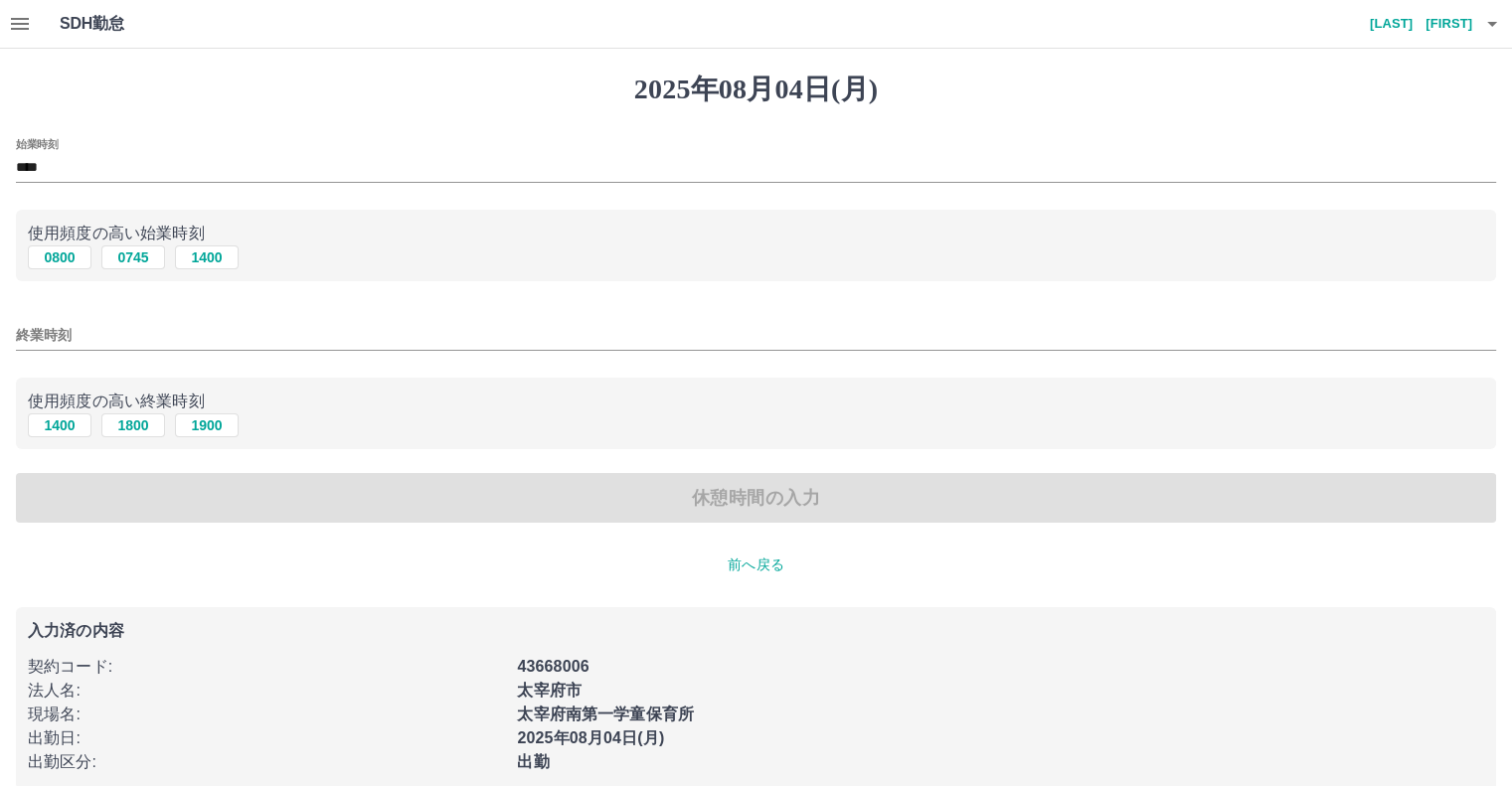 click on "終業時刻" at bounding box center (756, 329) 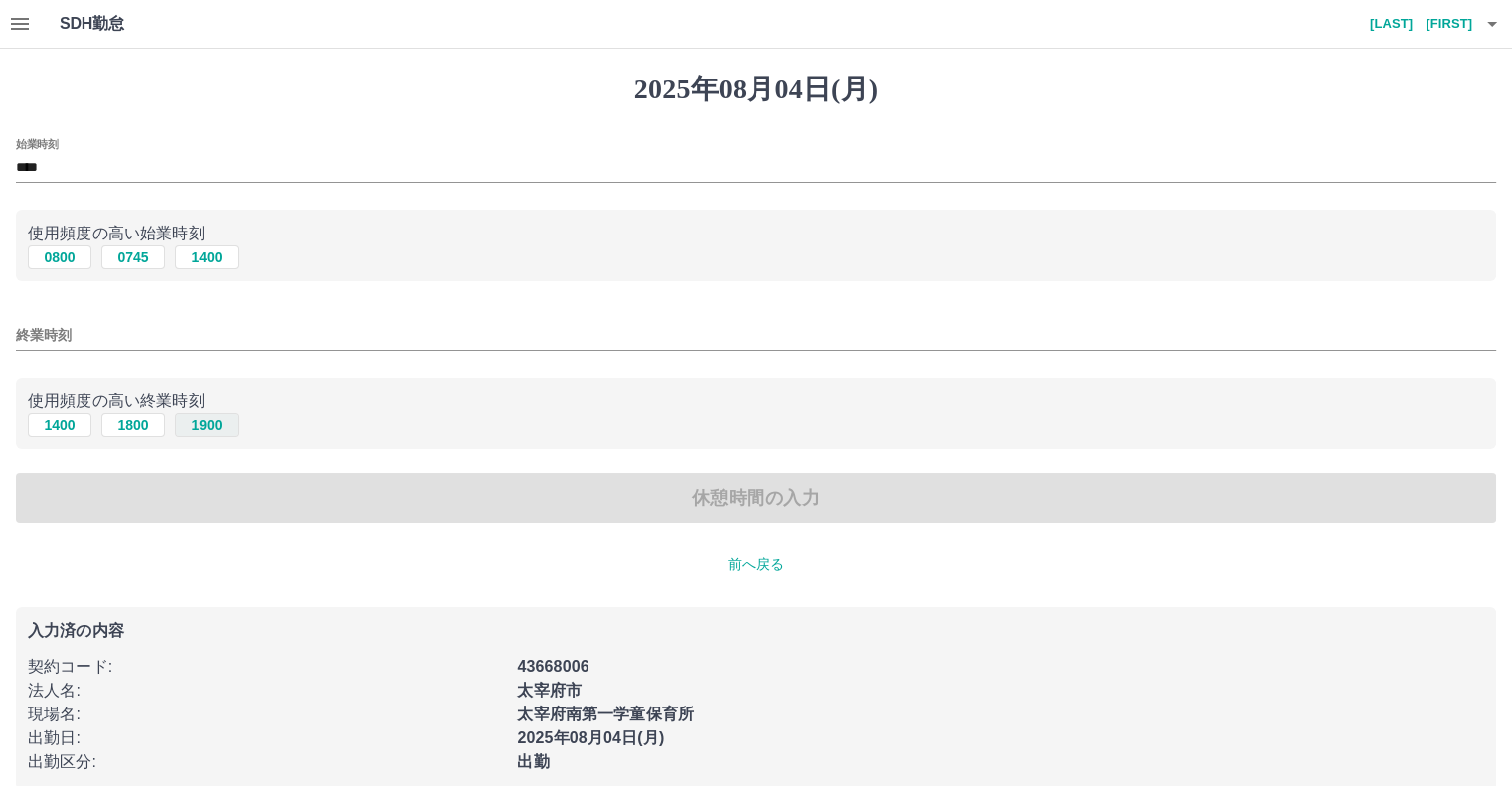 click on "1900" at bounding box center (207, 425) 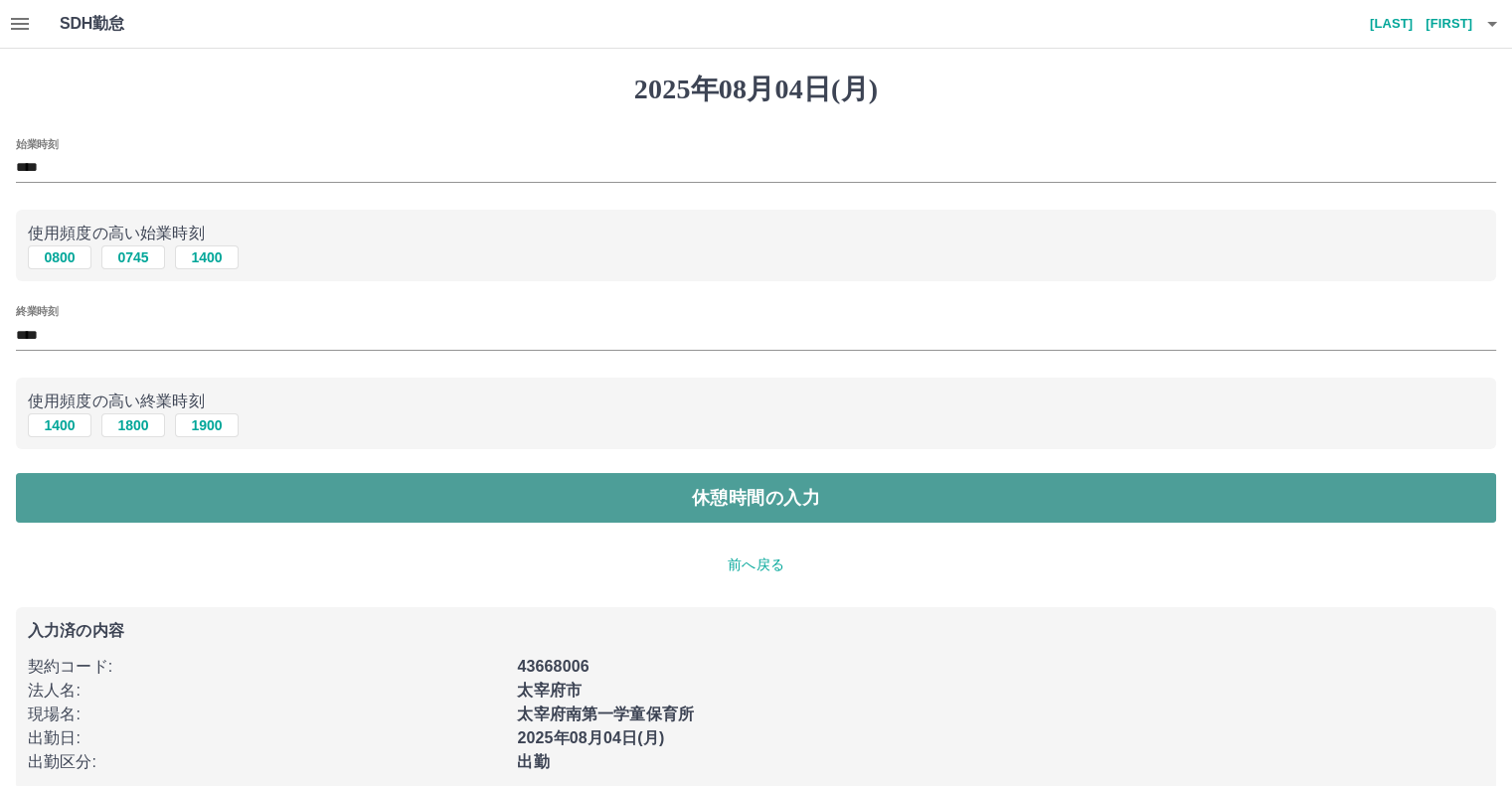 click on "休憩時間の入力" at bounding box center (756, 498) 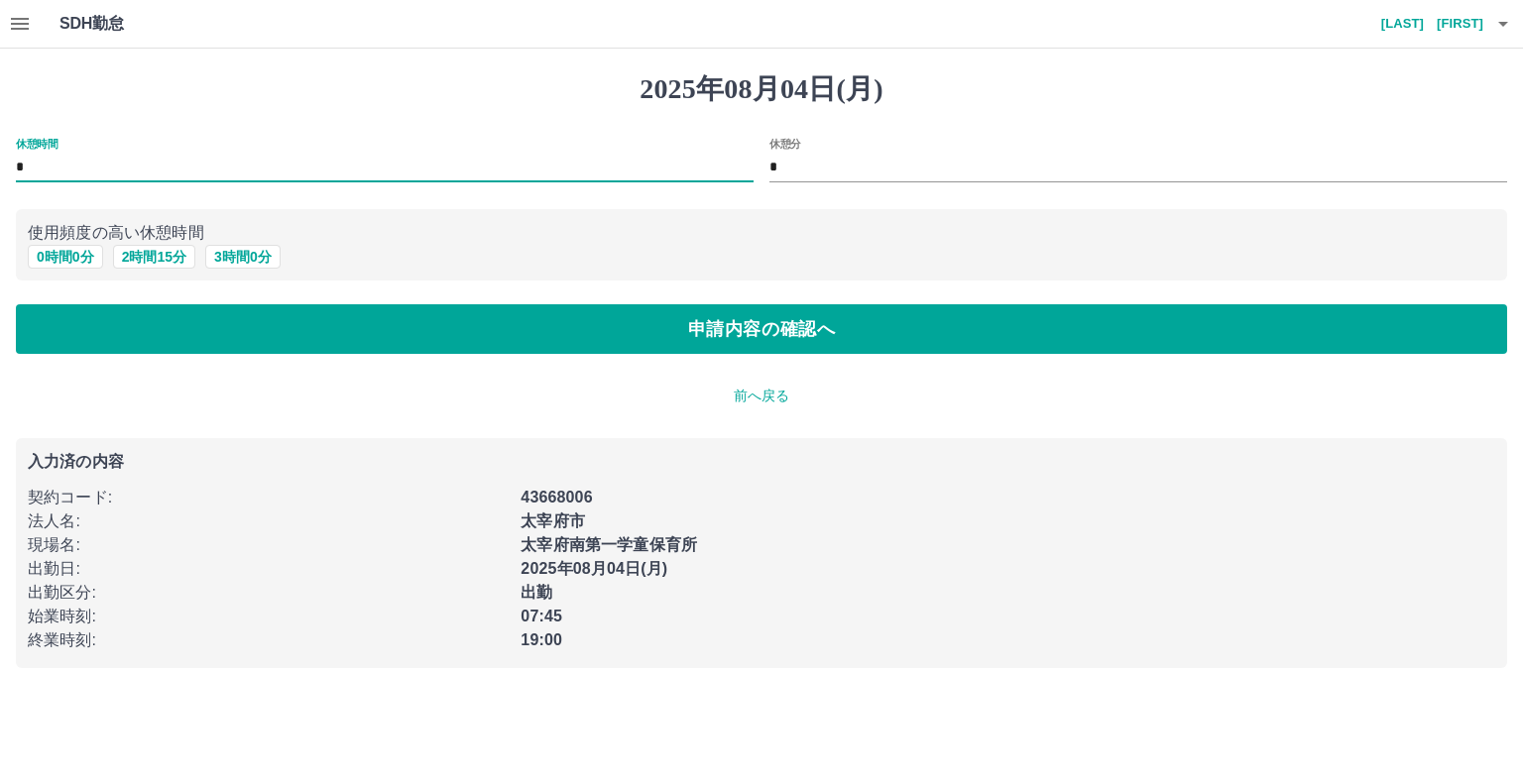 drag, startPoint x: 209, startPoint y: 170, endPoint x: 0, endPoint y: 120, distance: 214.89765 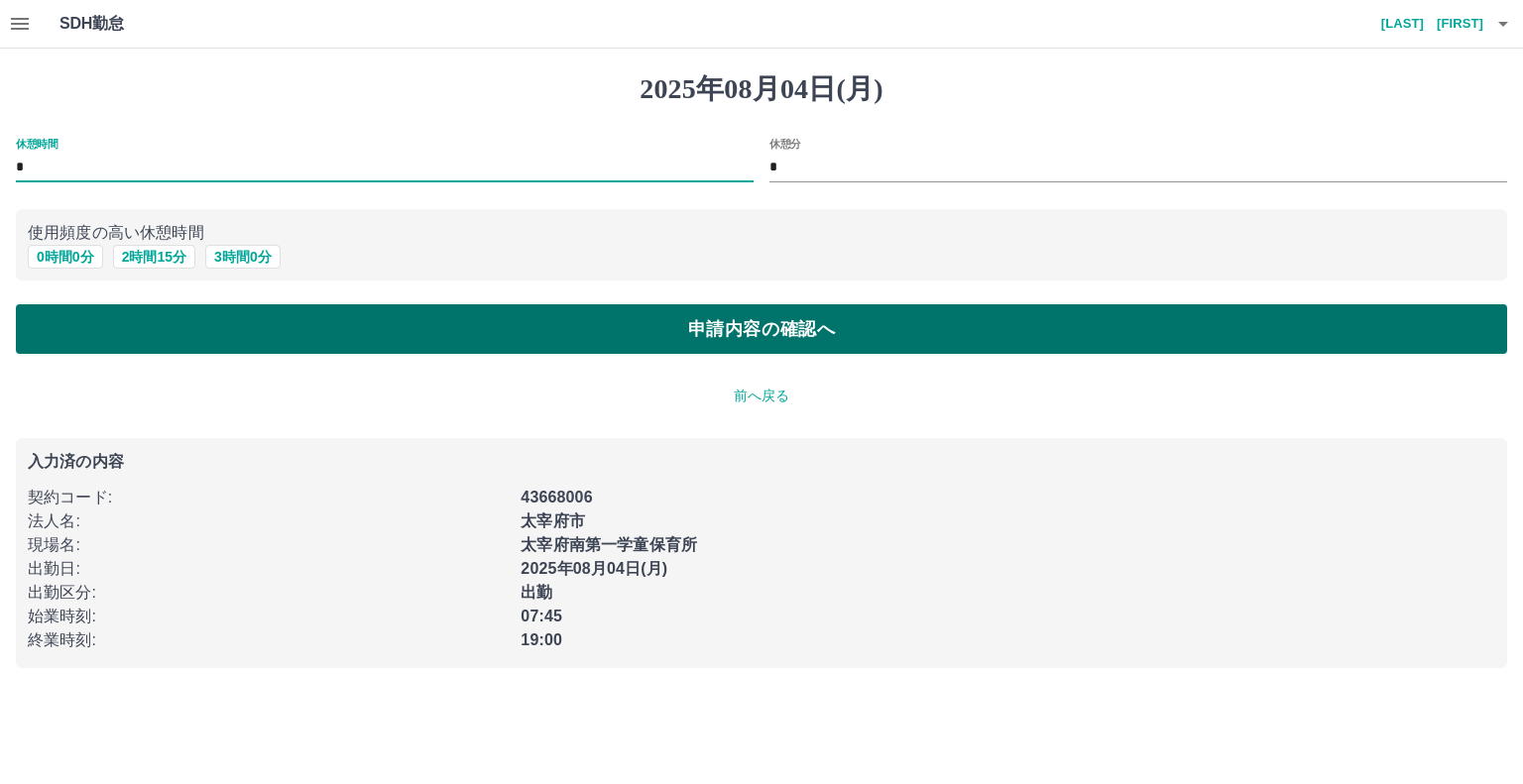 type on "*" 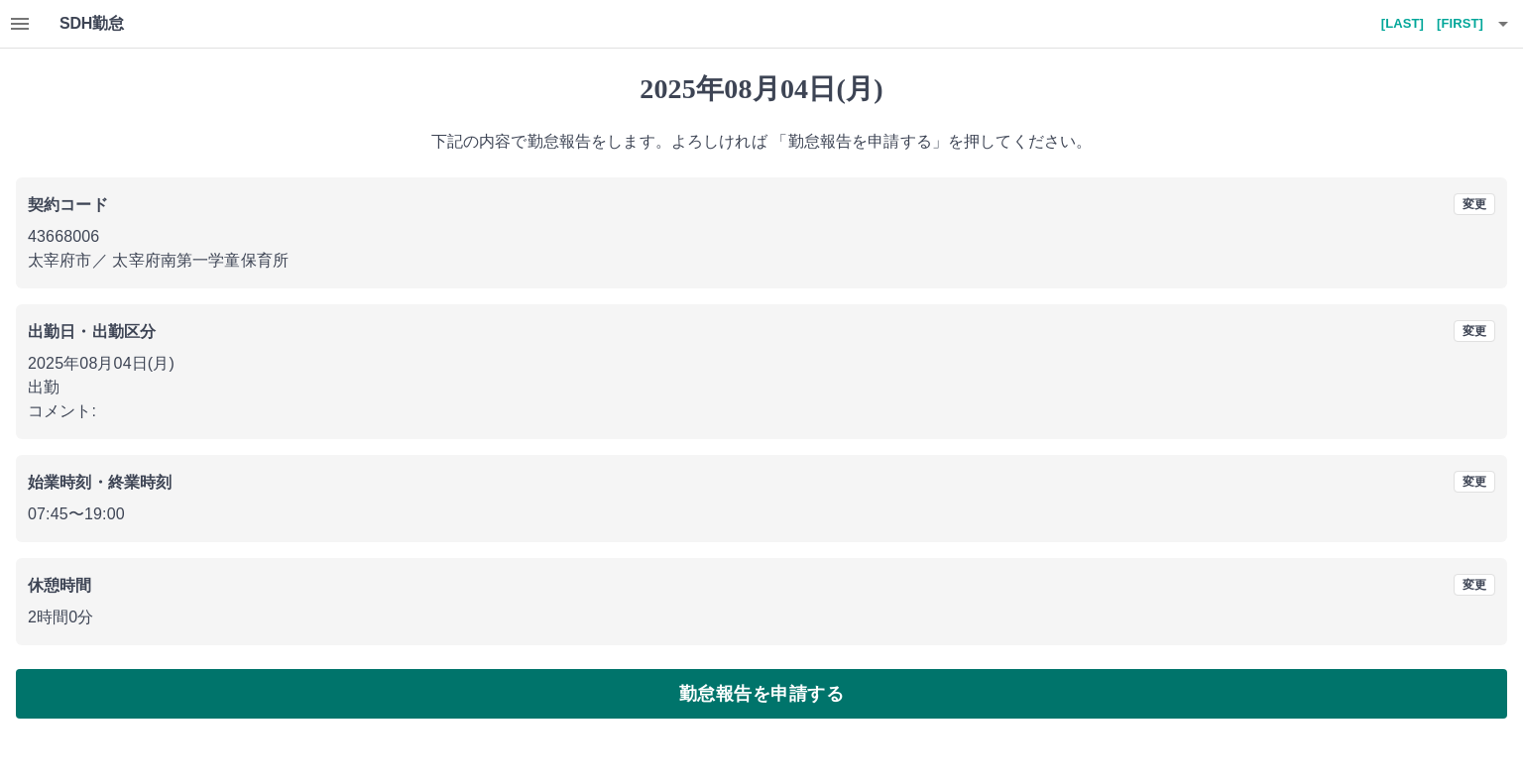 click on "勤怠報告を申請する" at bounding box center [762, 694] 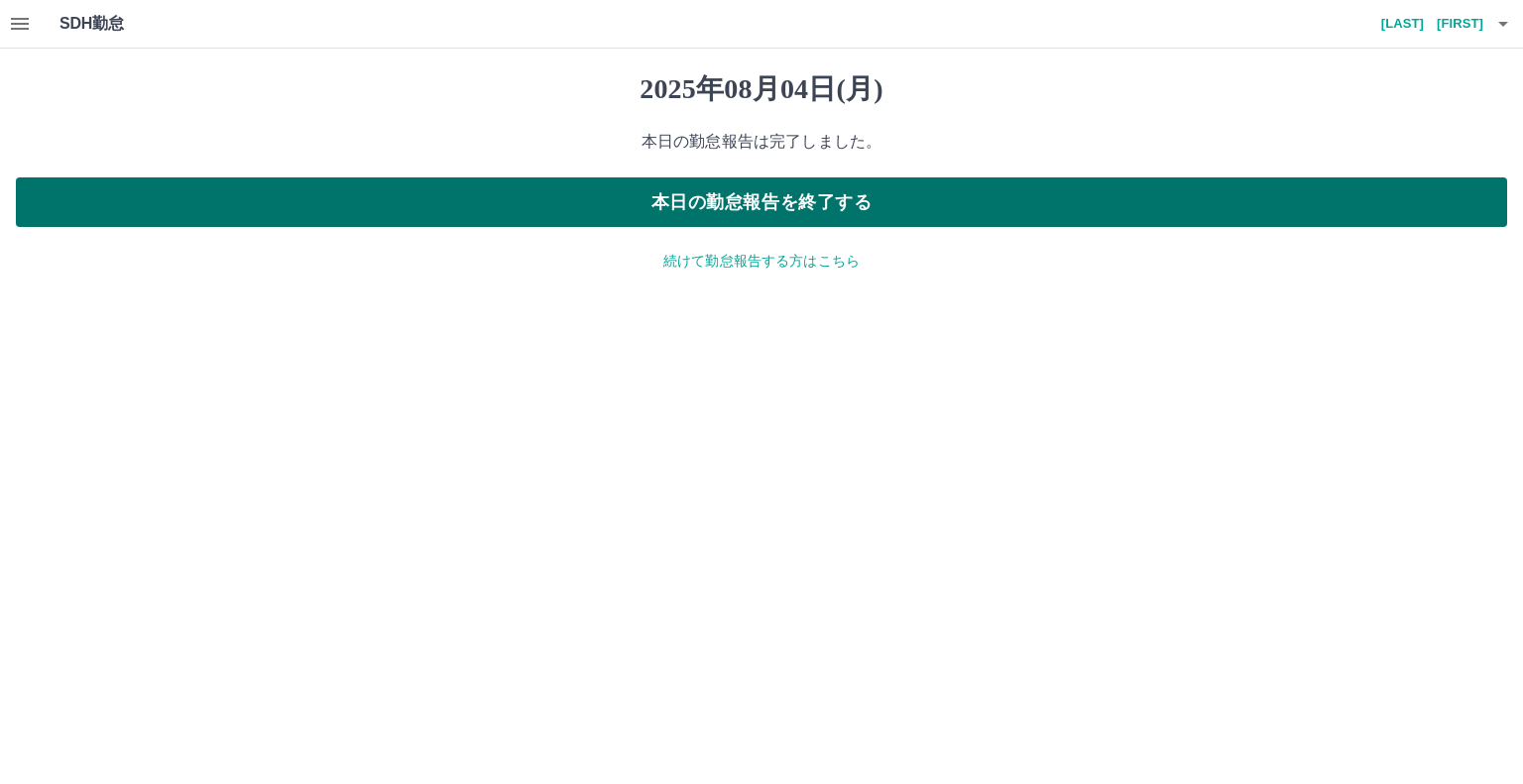 click on "本日の勤怠報告を終了する" at bounding box center (762, 202) 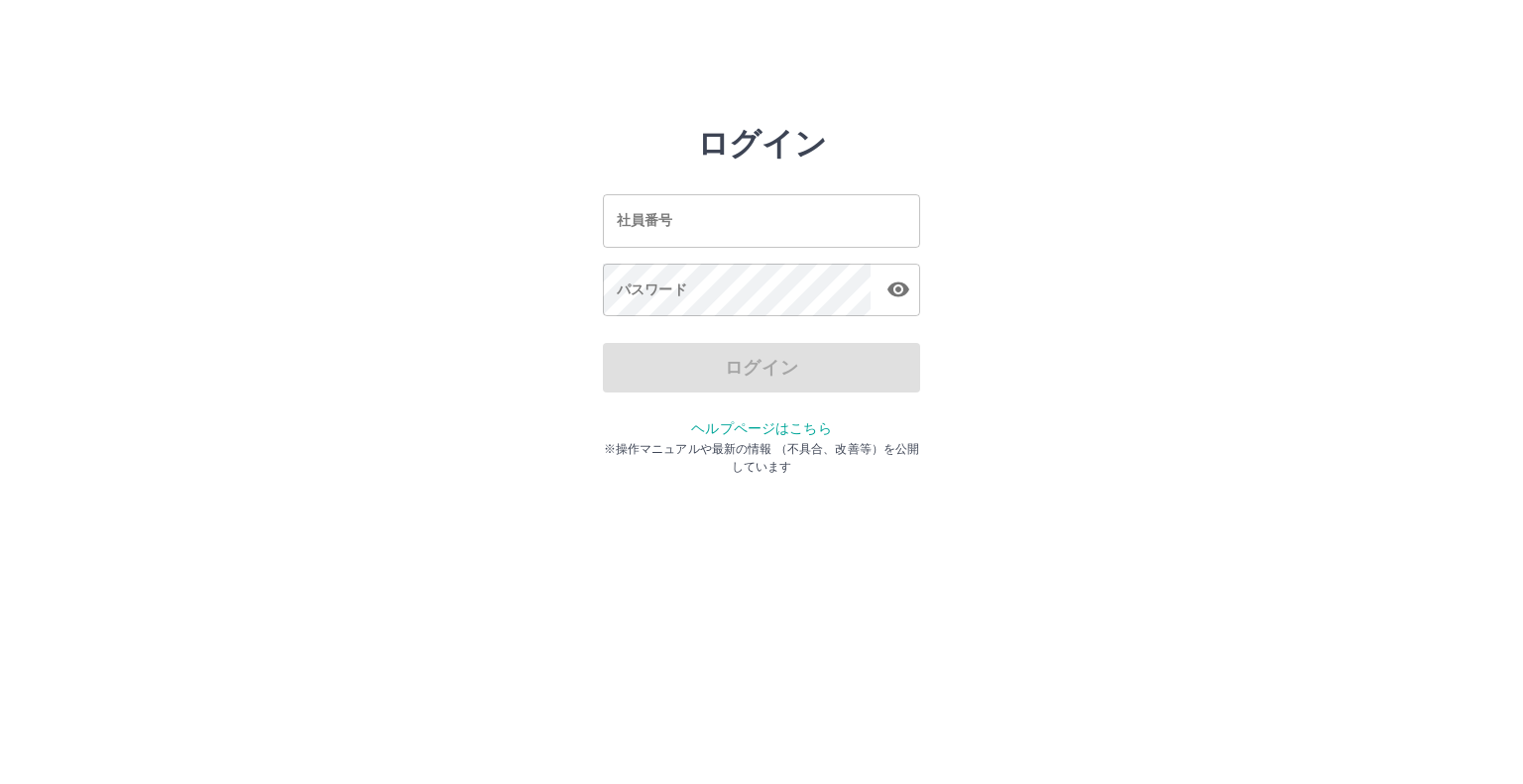 scroll, scrollTop: 0, scrollLeft: 0, axis: both 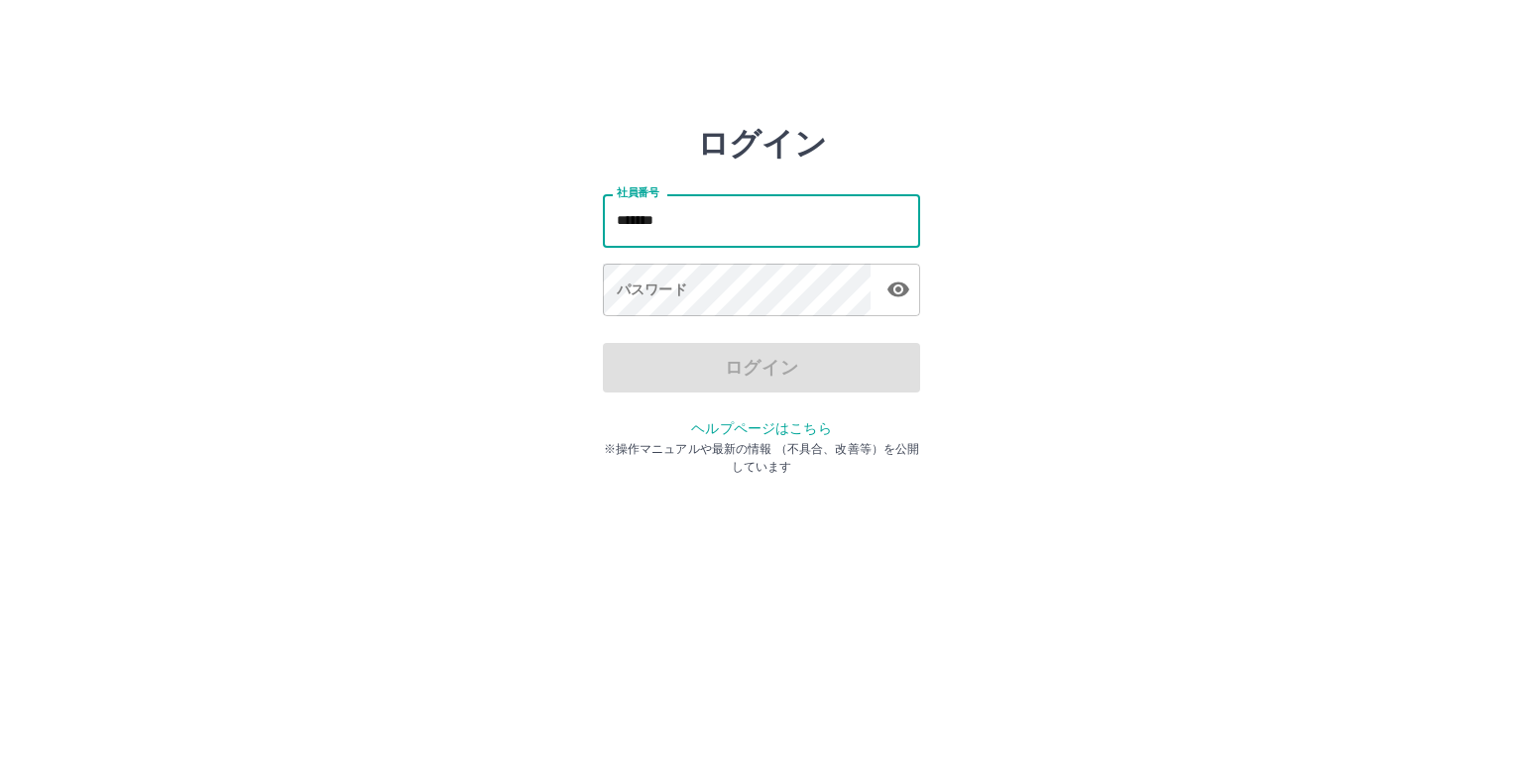 type on "*******" 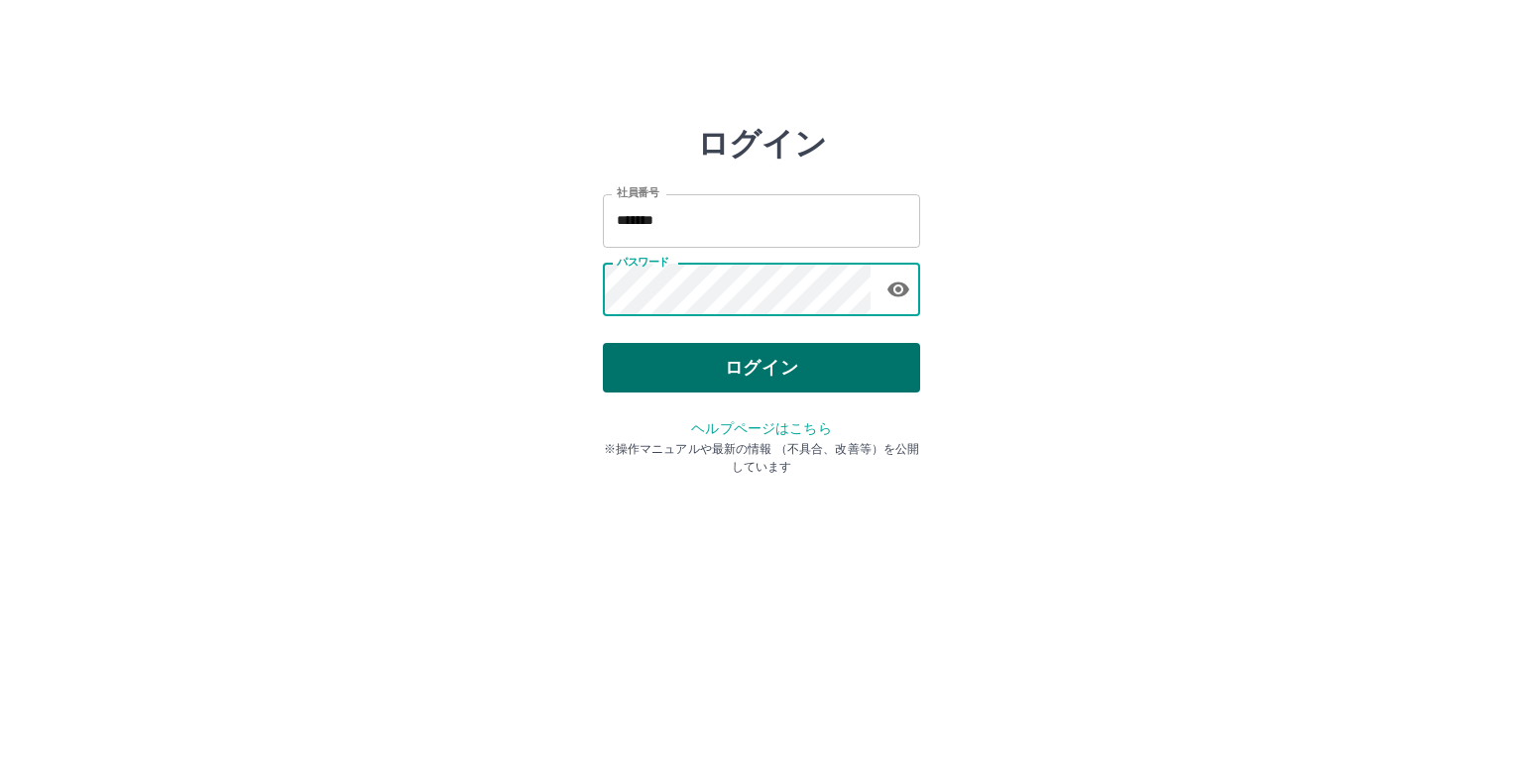 click on "ログイン" at bounding box center [762, 368] 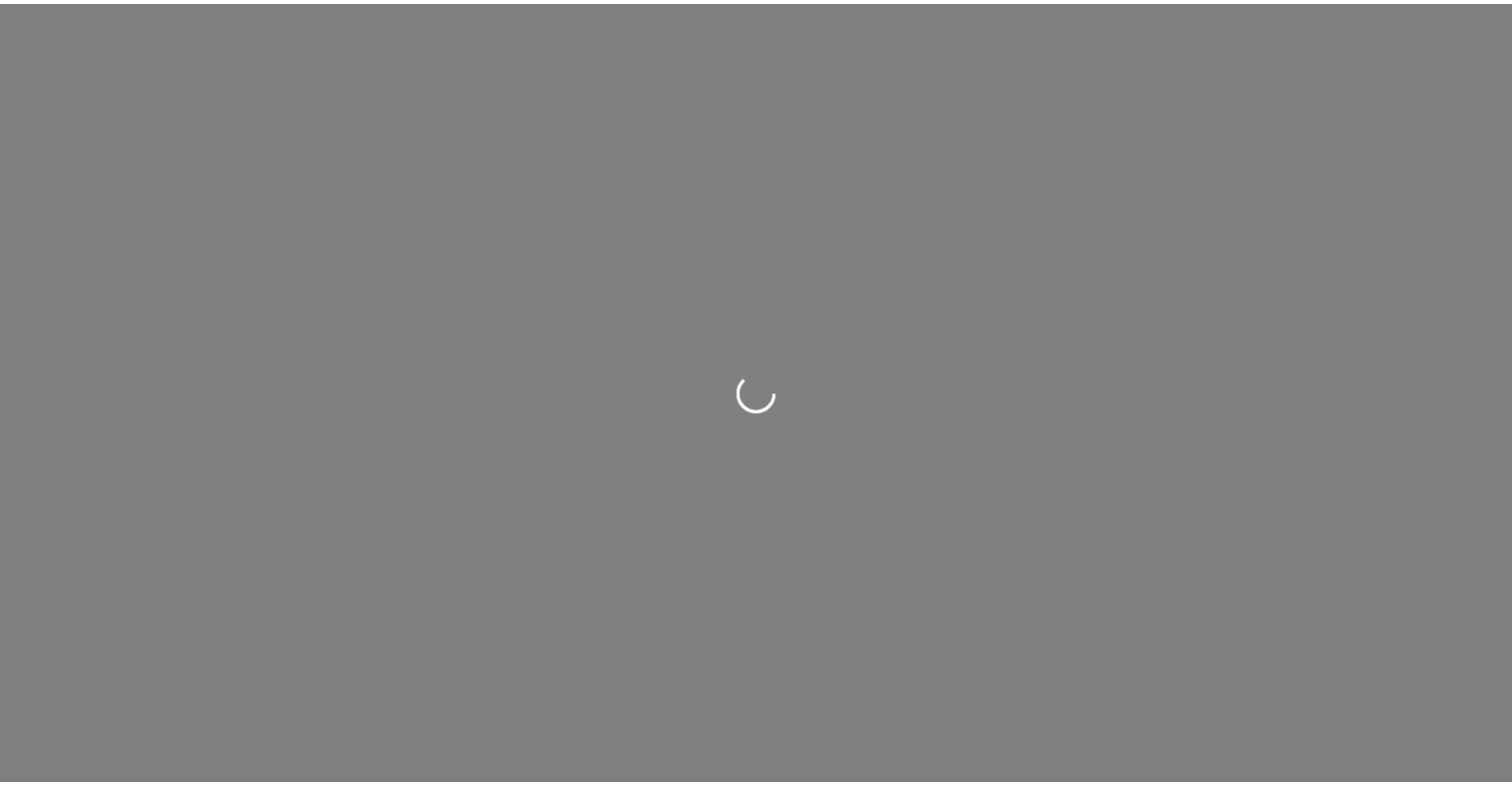 scroll, scrollTop: 0, scrollLeft: 0, axis: both 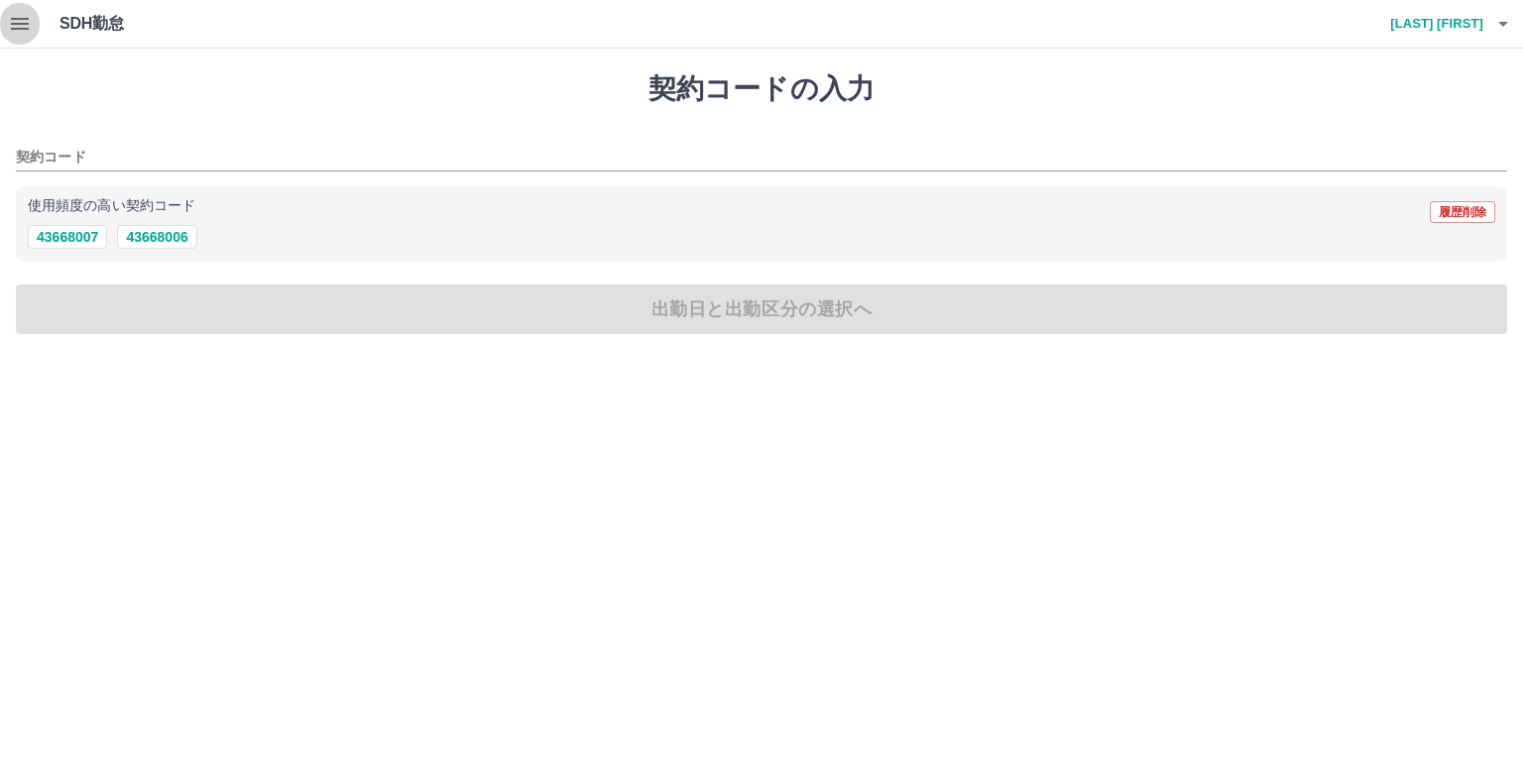 click 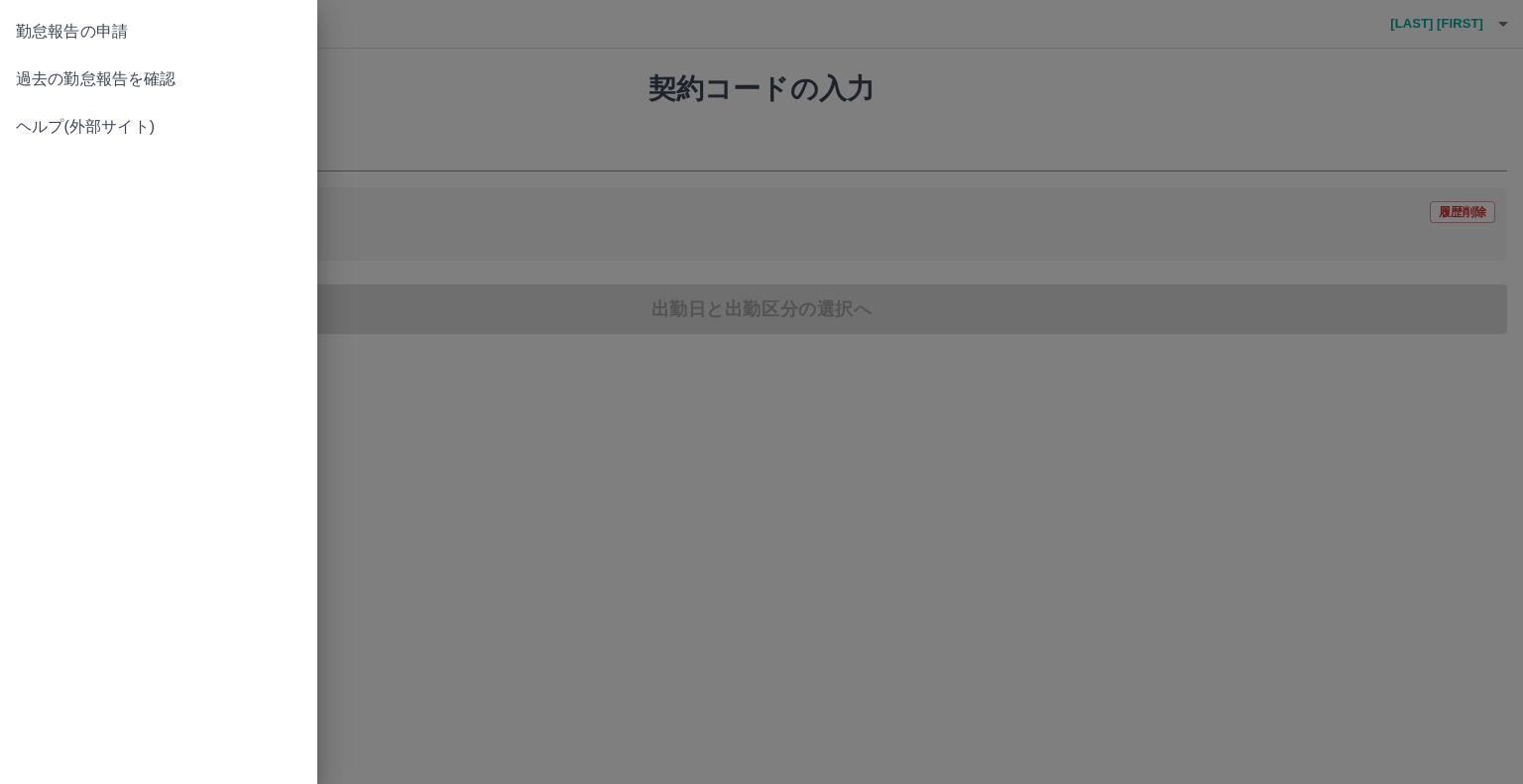 click on "過去の勤怠報告を確認" at bounding box center (159, 79) 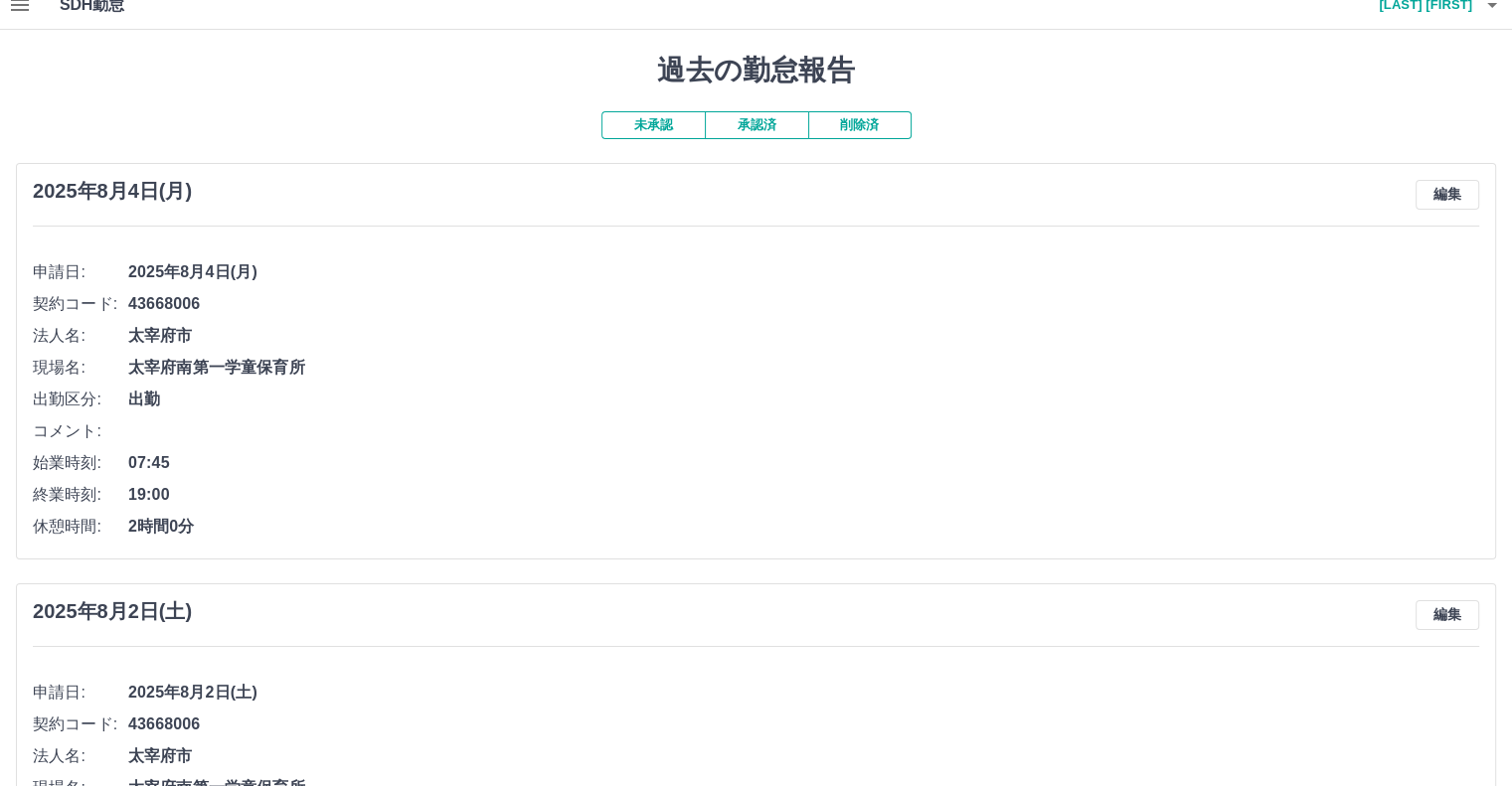 scroll, scrollTop: 0, scrollLeft: 0, axis: both 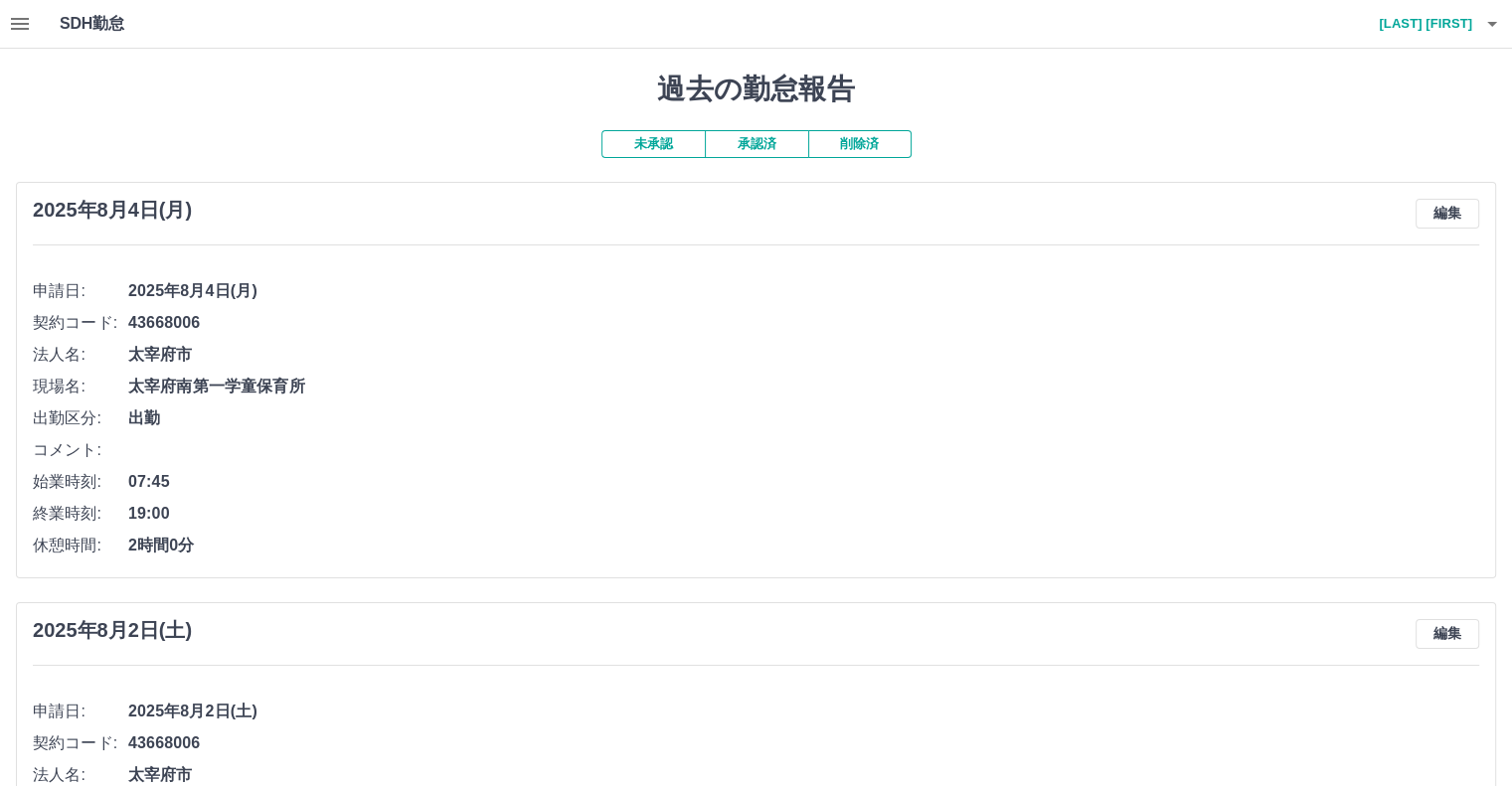 click on "承認済" at bounding box center (756, 144) 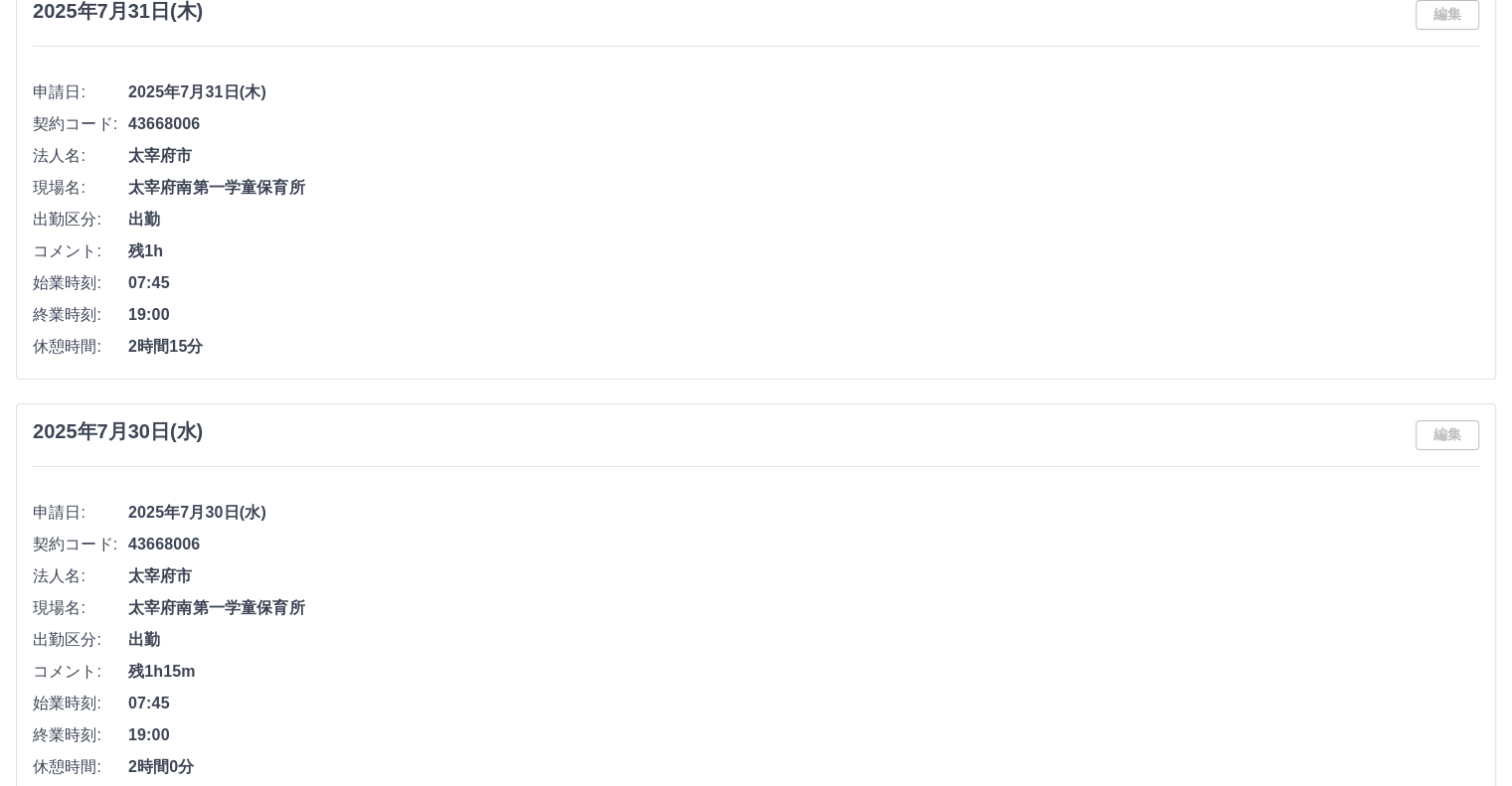 scroll, scrollTop: 397, scrollLeft: 0, axis: vertical 